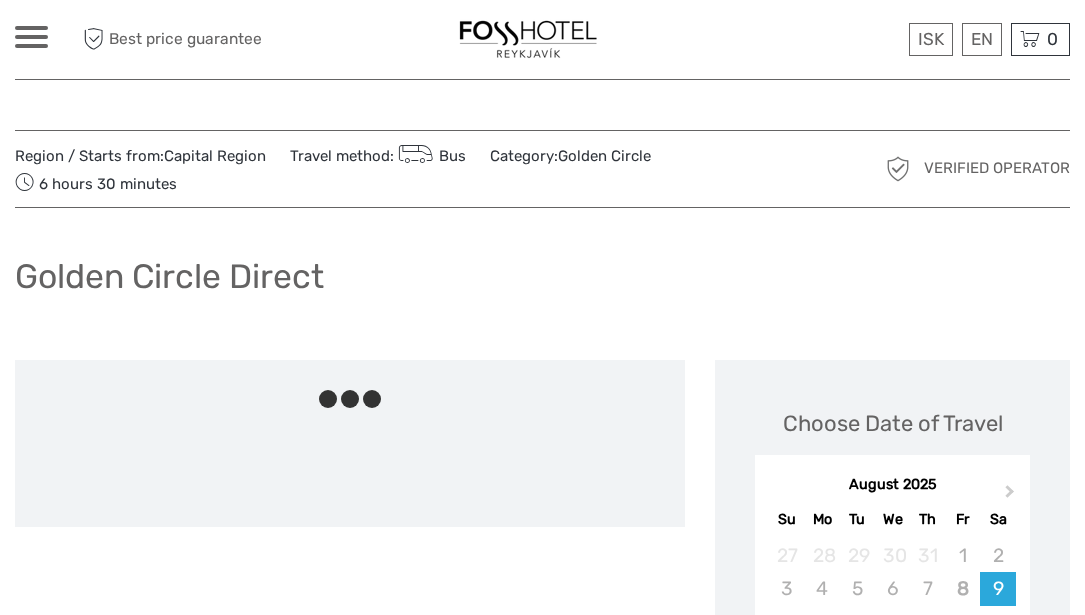scroll, scrollTop: 0, scrollLeft: 0, axis: both 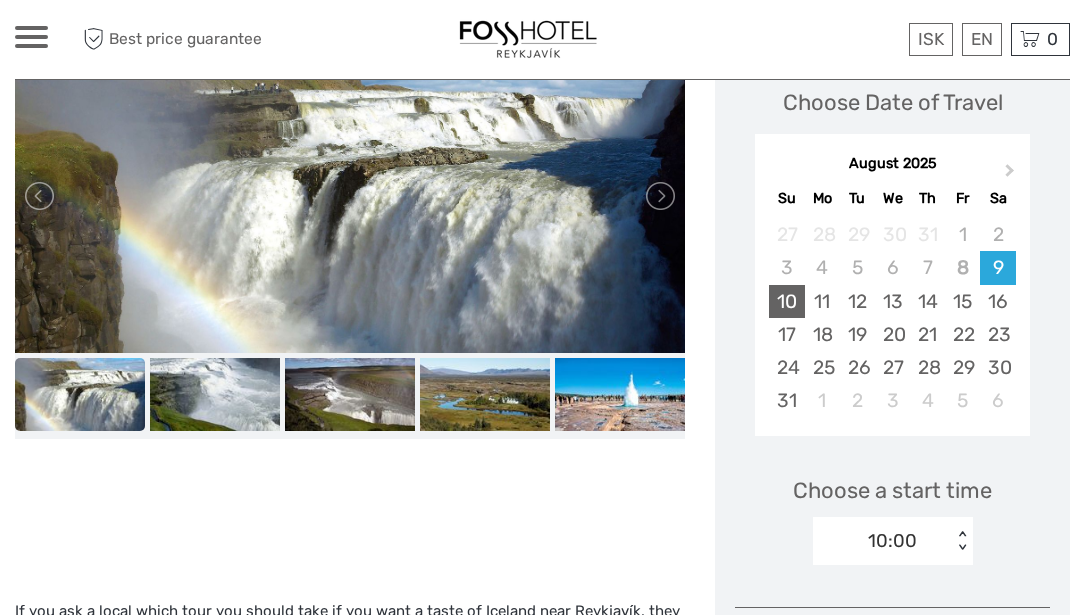 click on "10" at bounding box center (786, 301) 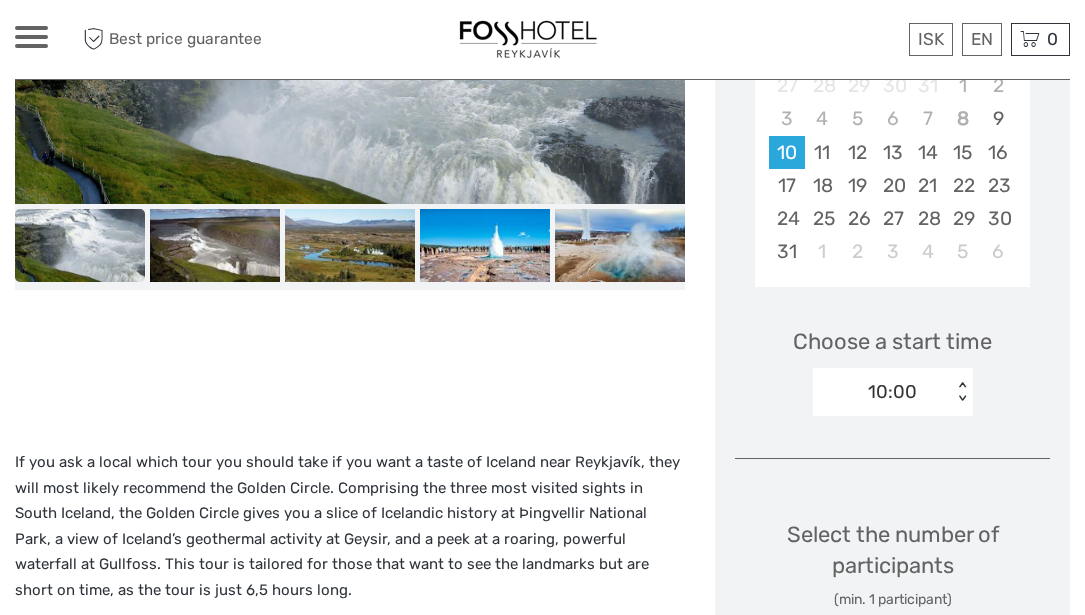 scroll, scrollTop: 469, scrollLeft: 0, axis: vertical 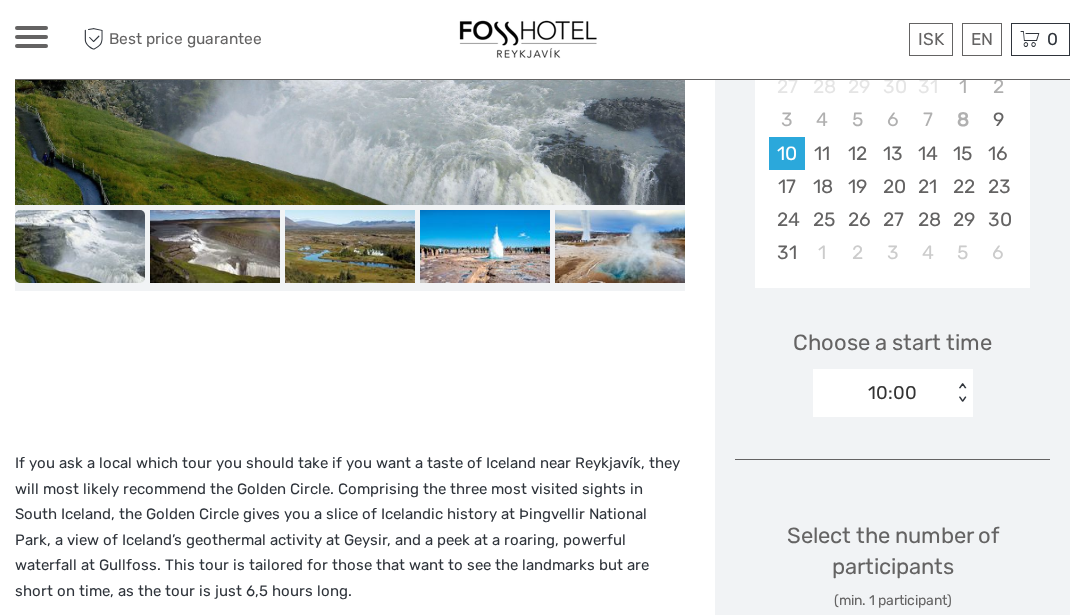 click on "< >" at bounding box center [961, 393] 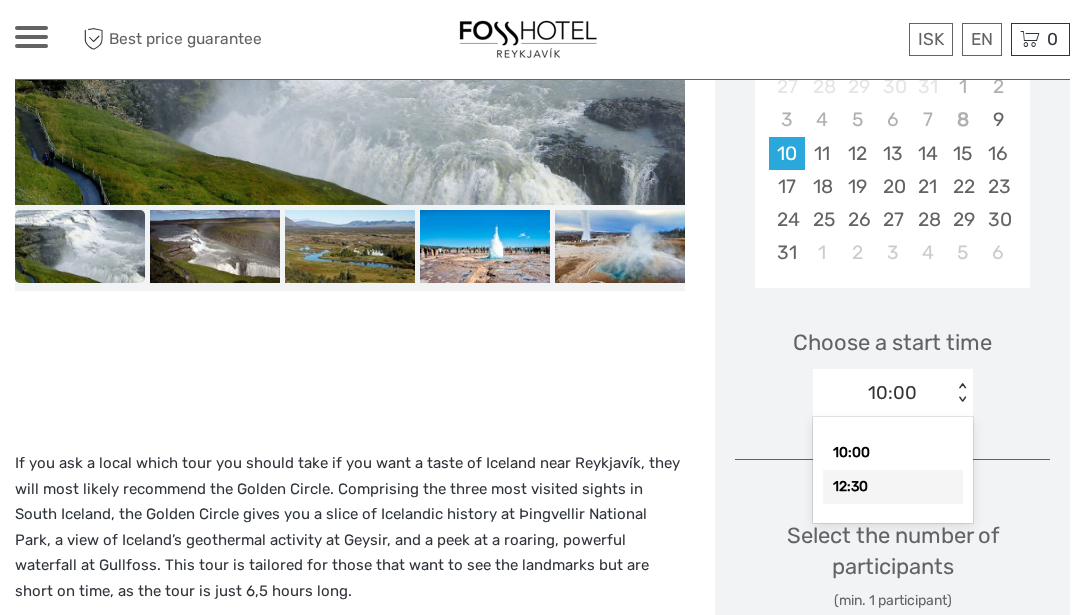 click on "12:30" at bounding box center [893, 487] 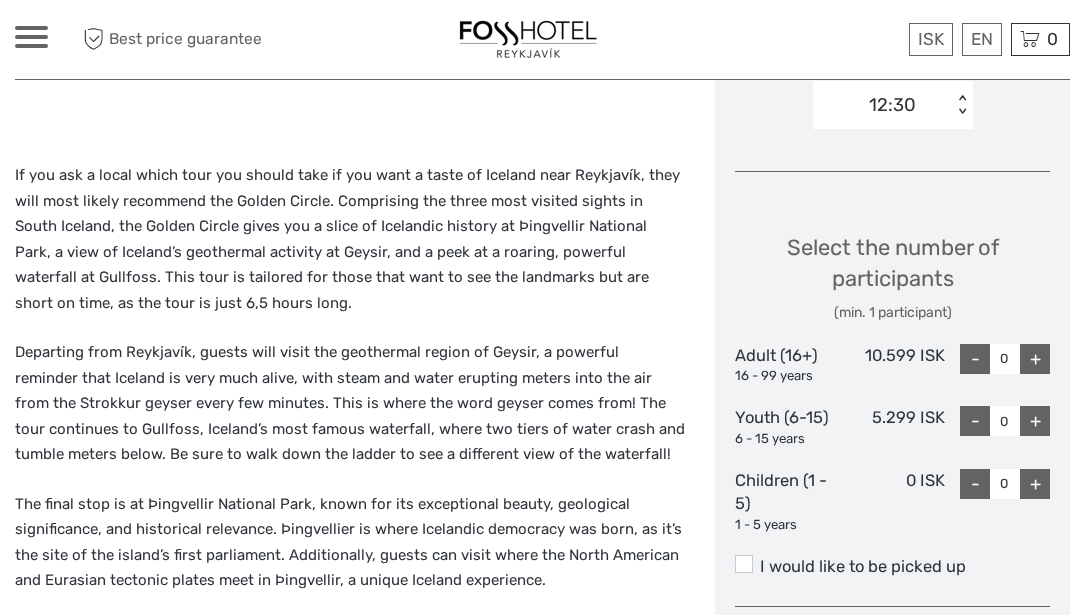 scroll, scrollTop: 763, scrollLeft: 0, axis: vertical 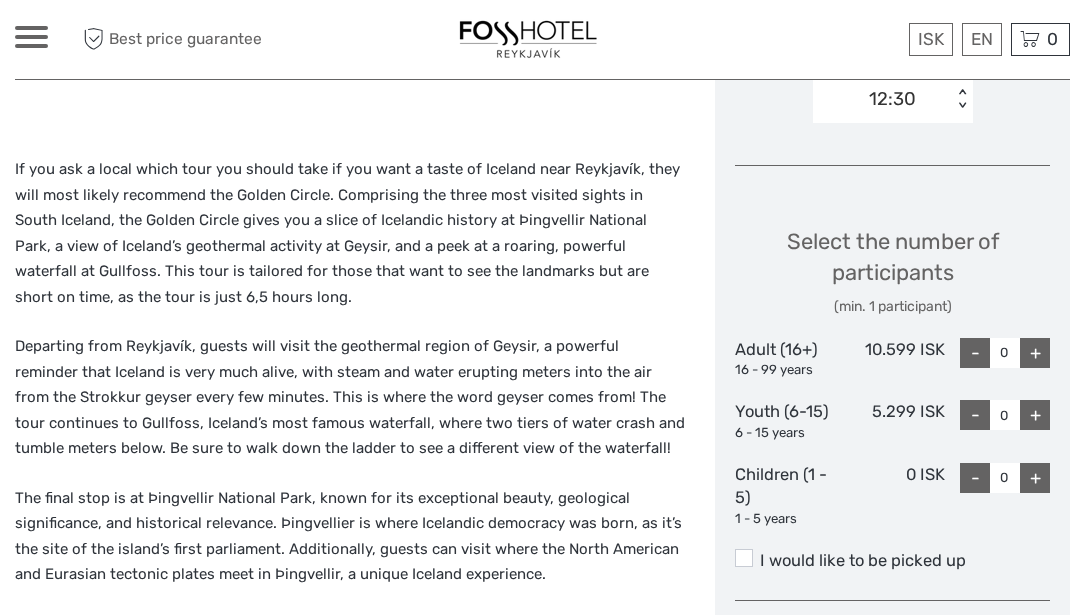 click on "+" at bounding box center [1035, 353] 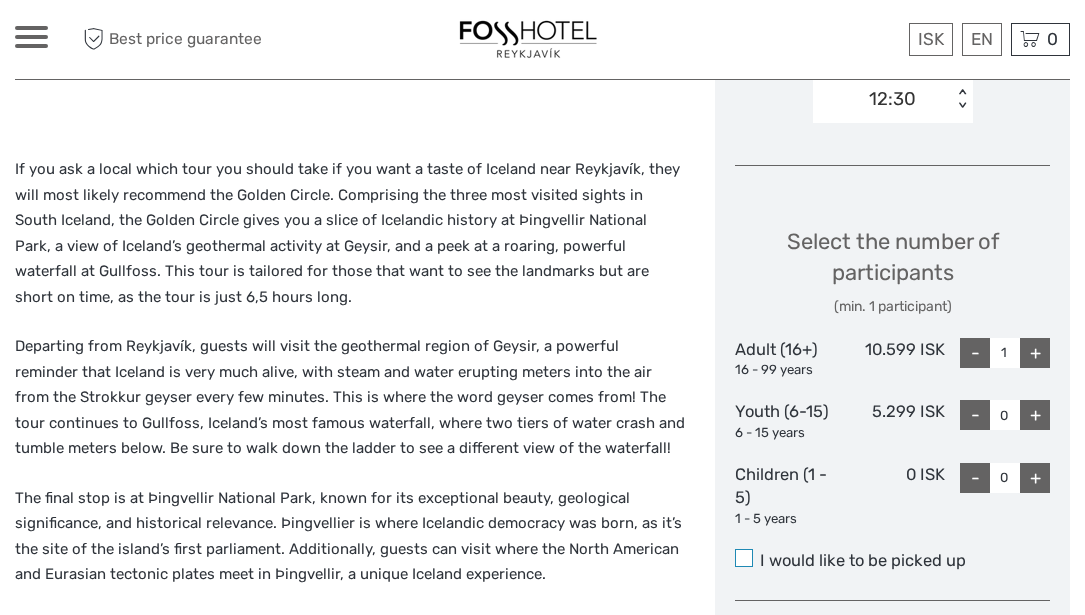 click at bounding box center (744, 558) 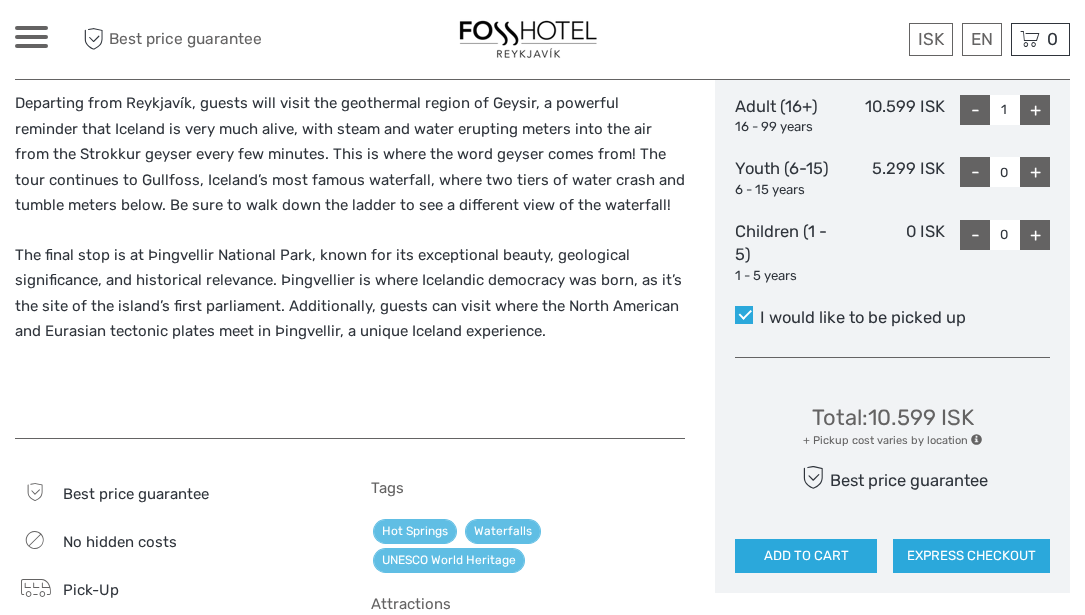 scroll, scrollTop: 1014, scrollLeft: 0, axis: vertical 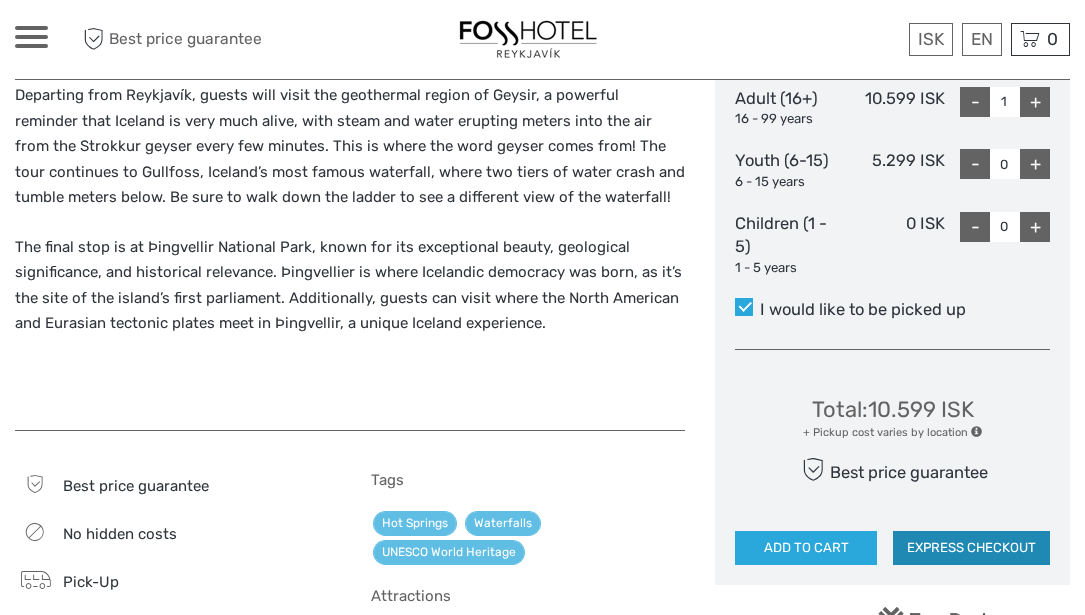 click on "EXPRESS CHECKOUT" at bounding box center (971, 548) 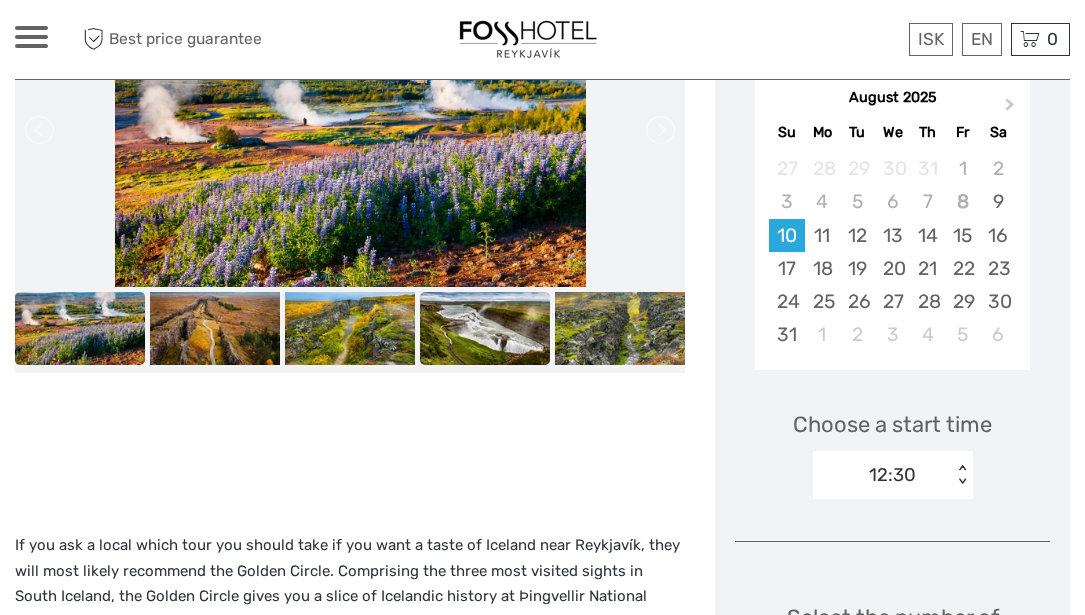 scroll, scrollTop: 408, scrollLeft: 0, axis: vertical 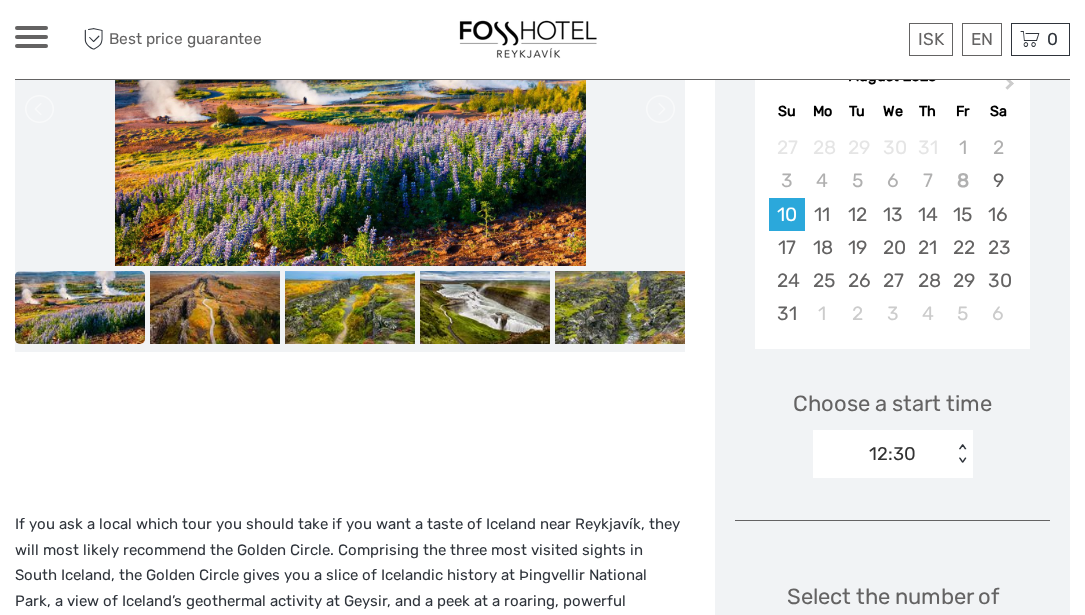 click at bounding box center (80, 307) 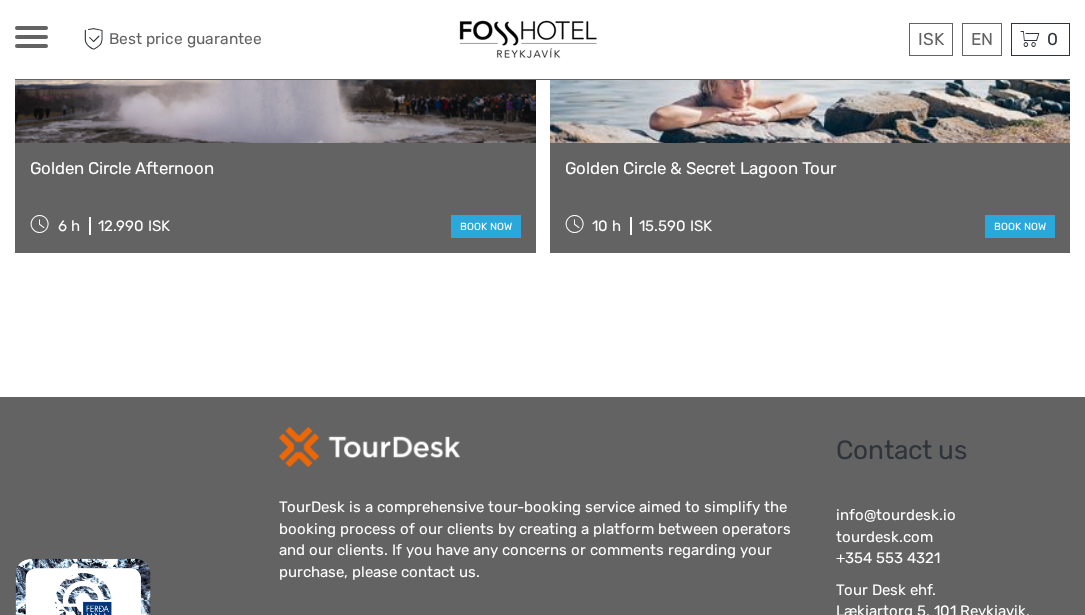 scroll, scrollTop: 2953, scrollLeft: 0, axis: vertical 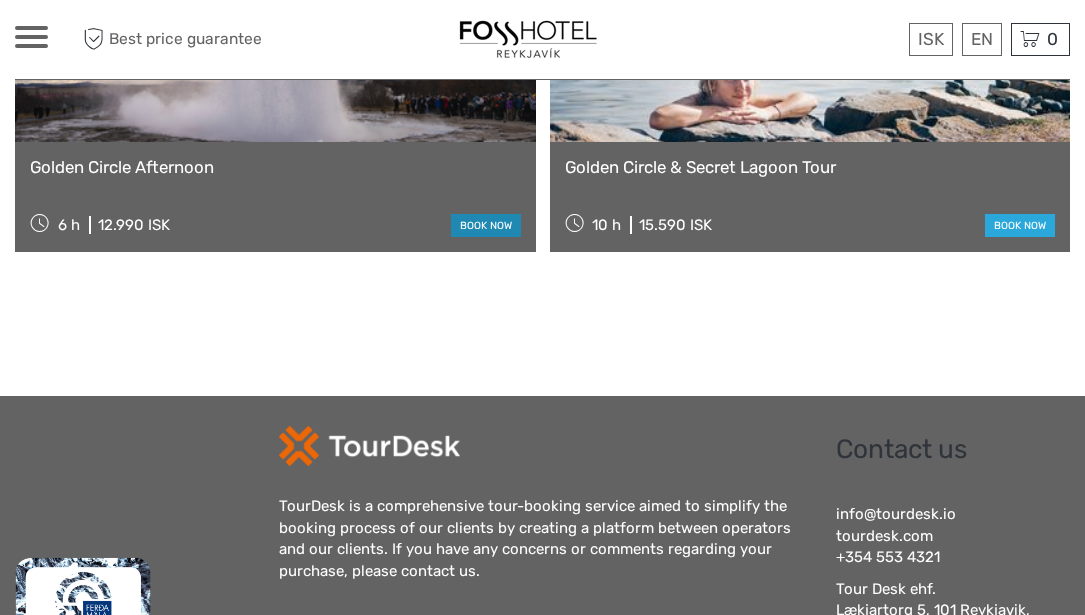 click on "book now" at bounding box center (486, 225) 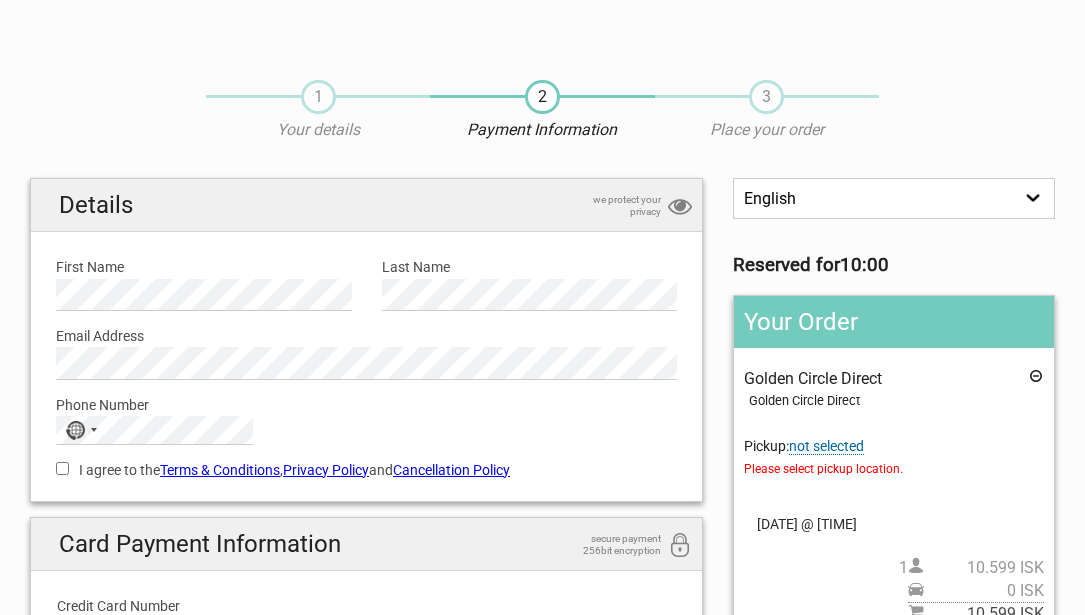 scroll, scrollTop: 0, scrollLeft: 0, axis: both 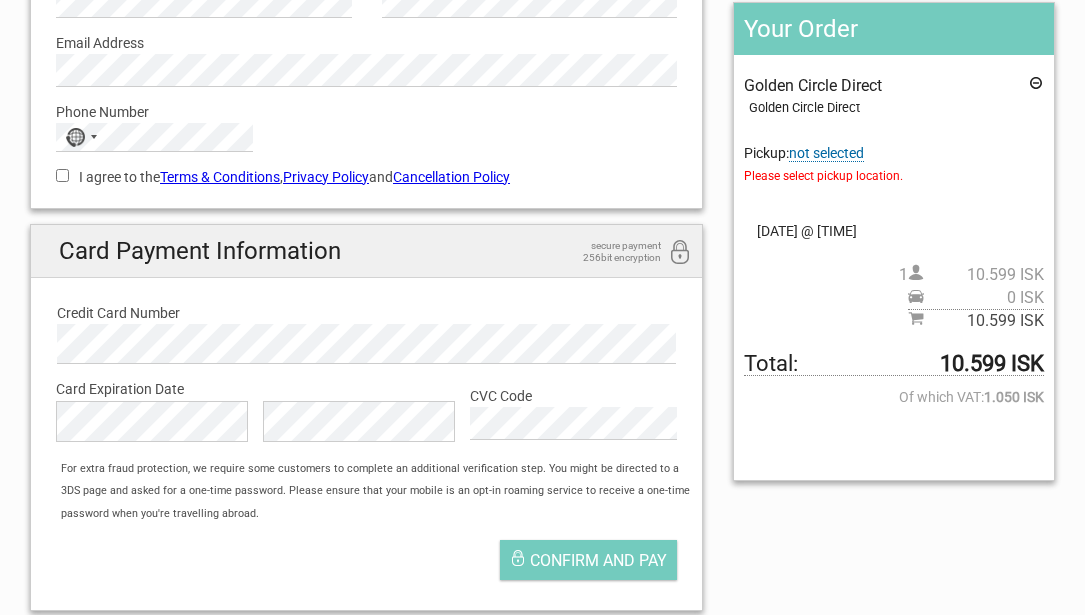 click on "not selected" at bounding box center [826, 153] 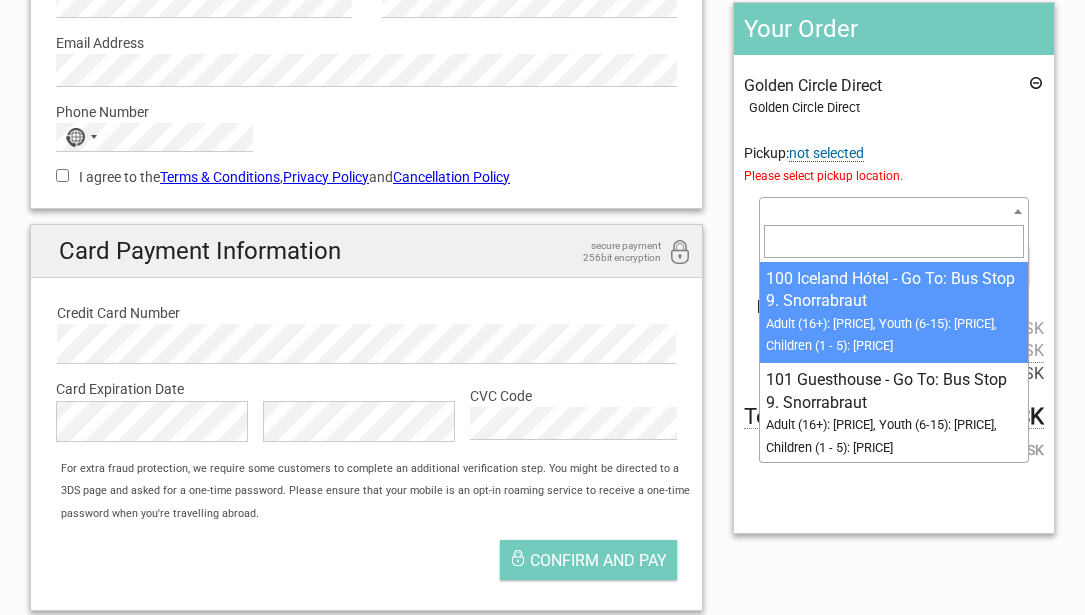 click at bounding box center (1018, 211) 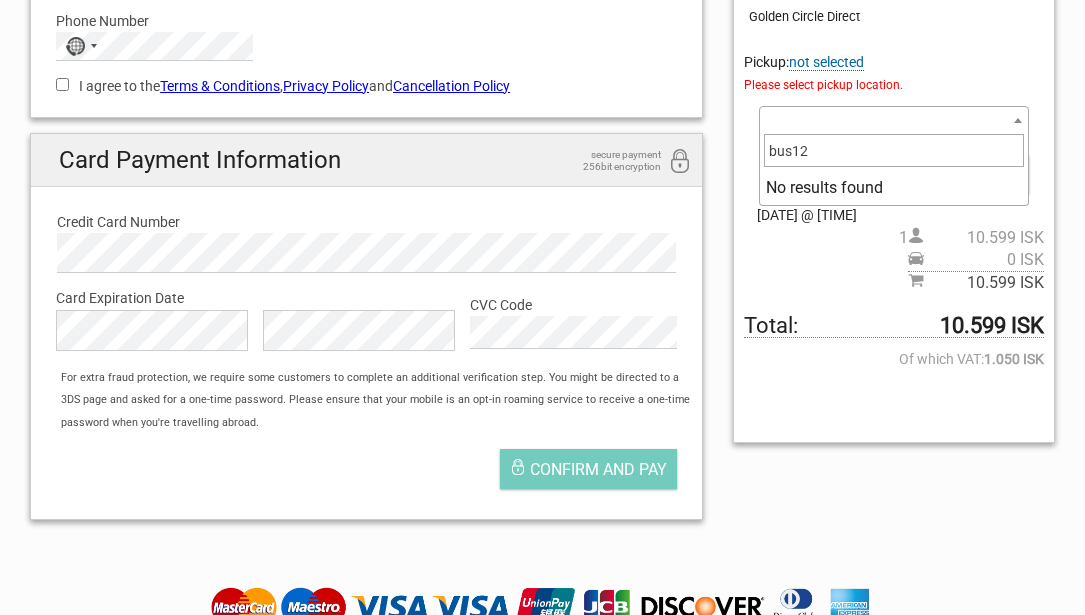 scroll, scrollTop: 376, scrollLeft: 0, axis: vertical 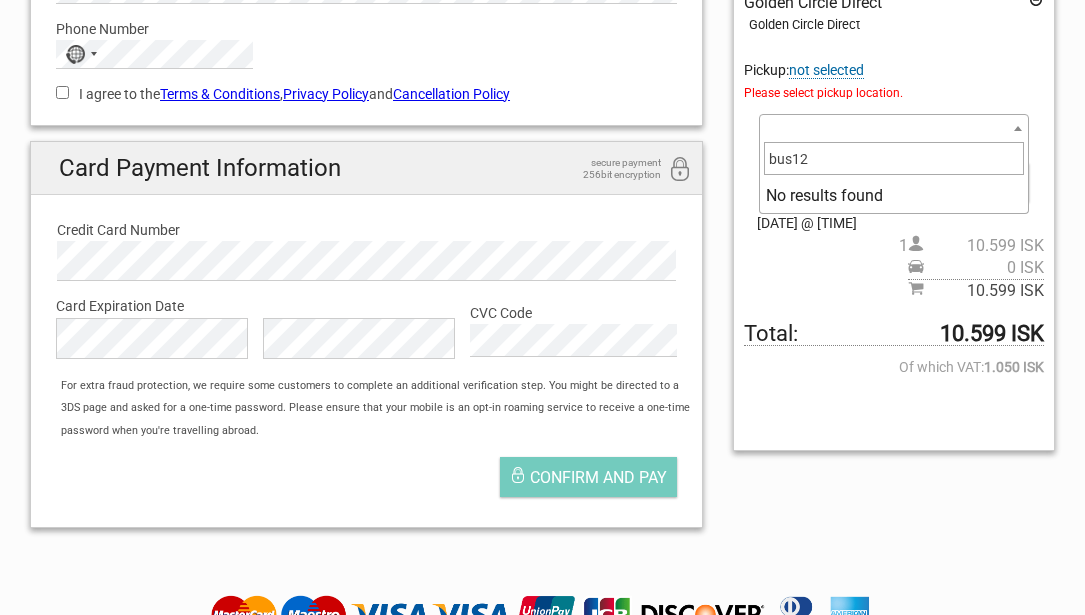 click on "bus12" at bounding box center (894, 158) 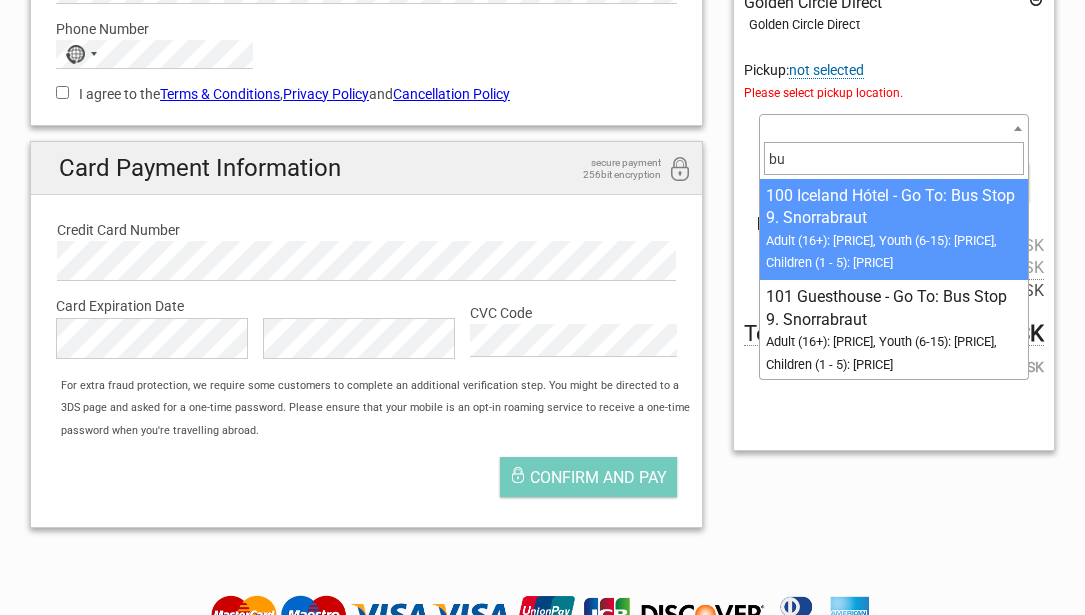 type on "b" 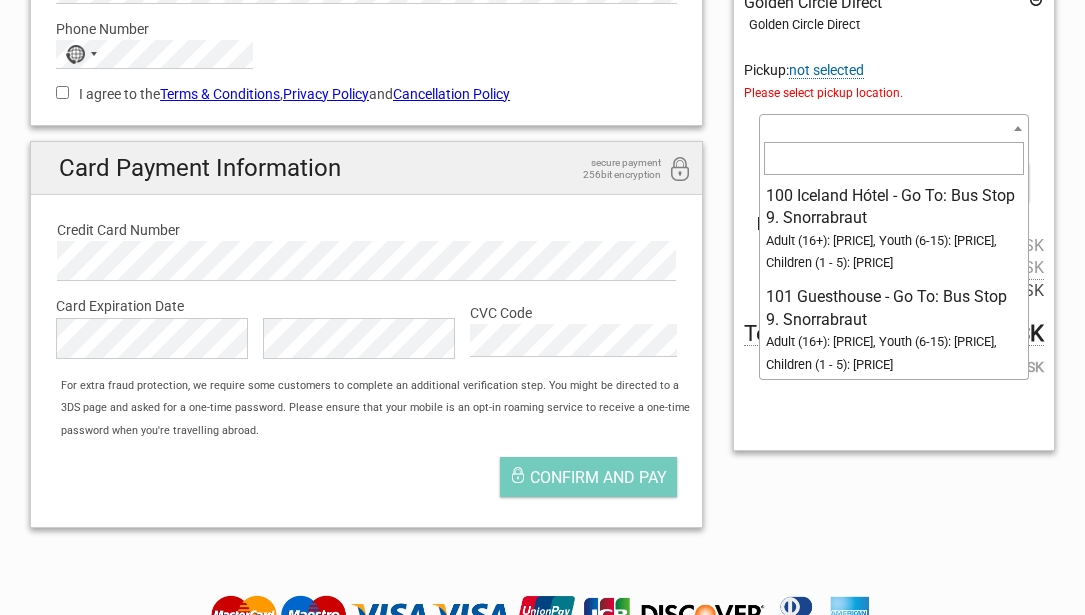 scroll, scrollTop: 0, scrollLeft: 0, axis: both 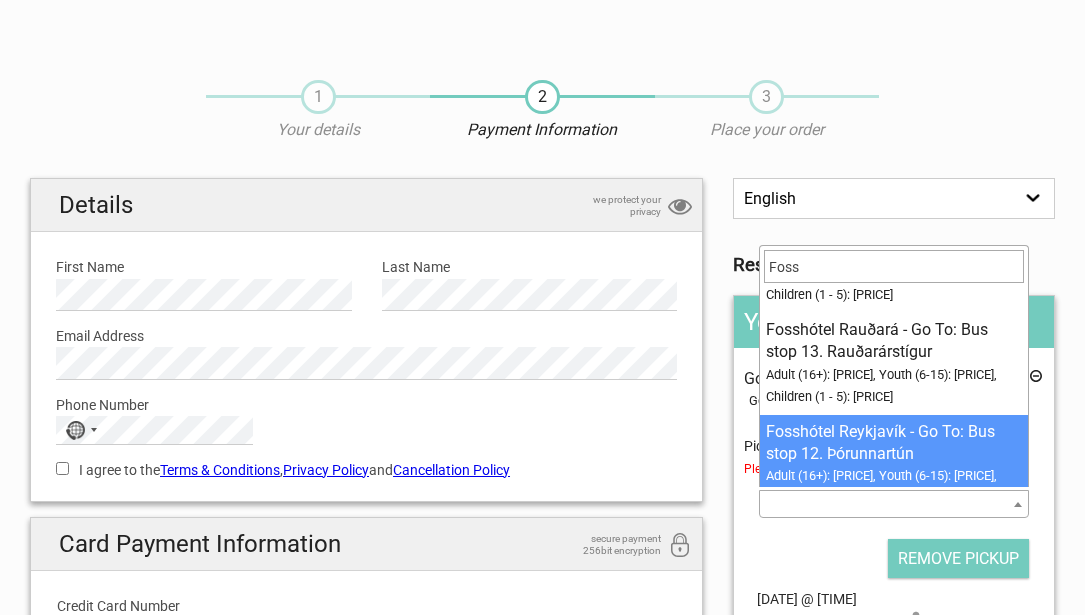 type on "Foss" 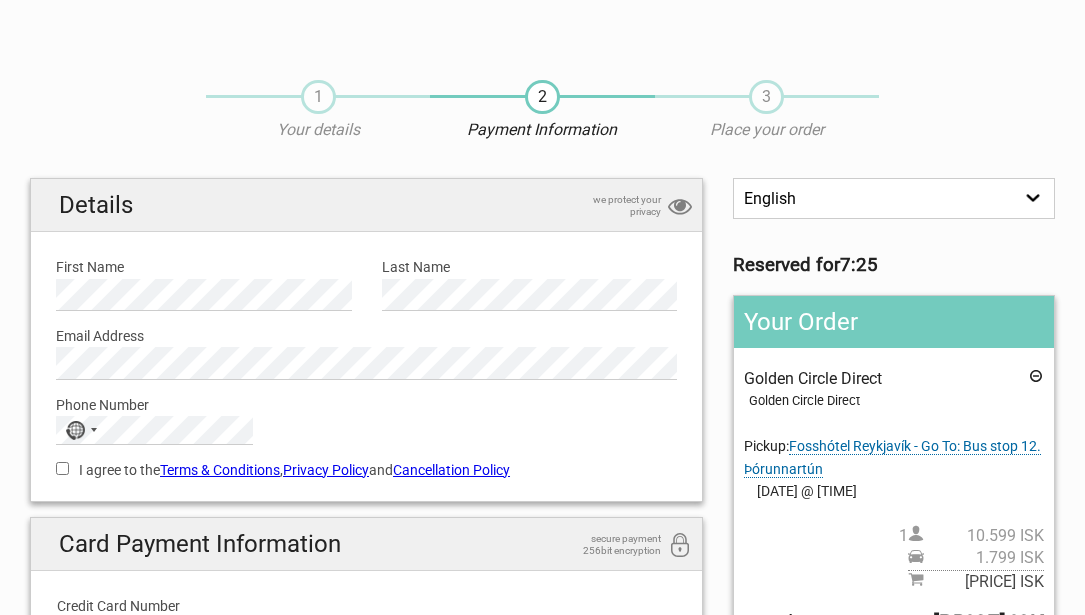 scroll, scrollTop: 0, scrollLeft: 0, axis: both 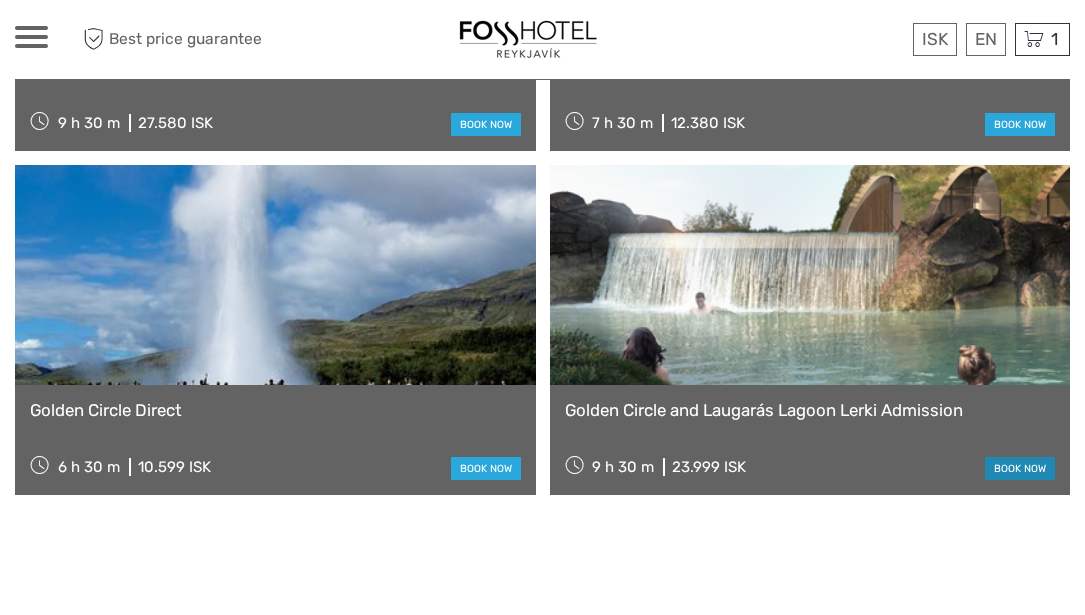 click on "book now" at bounding box center (1020, 468) 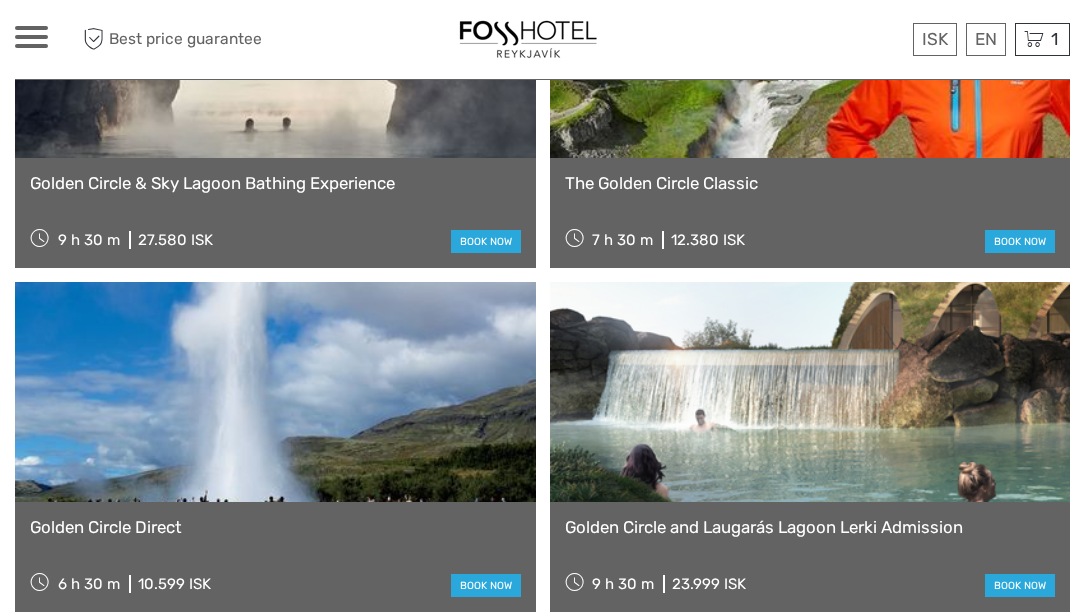 scroll, scrollTop: 3689, scrollLeft: 0, axis: vertical 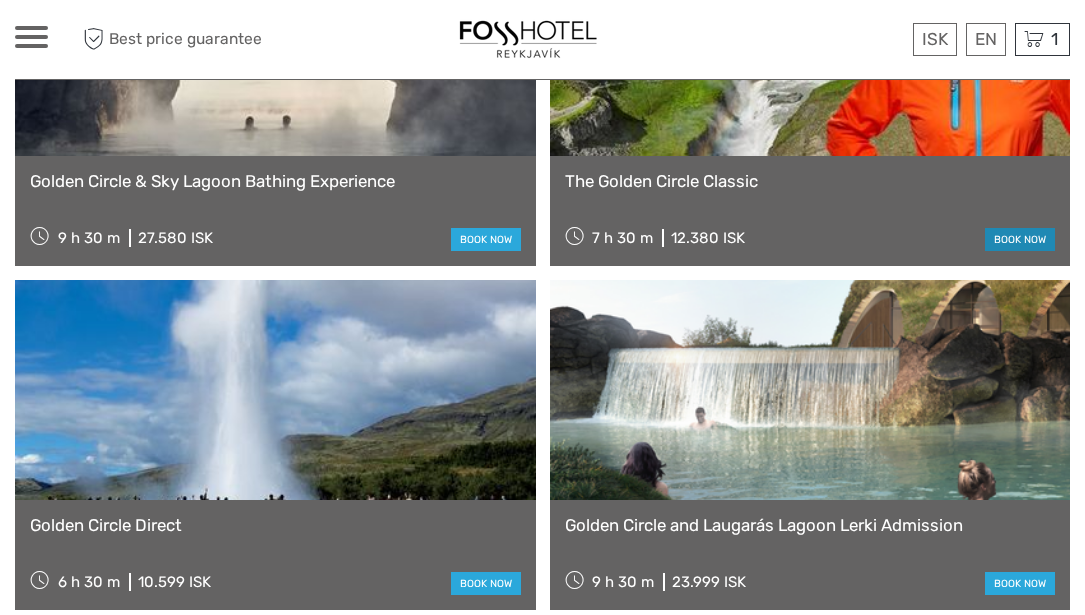 click on "book now" at bounding box center [1020, 239] 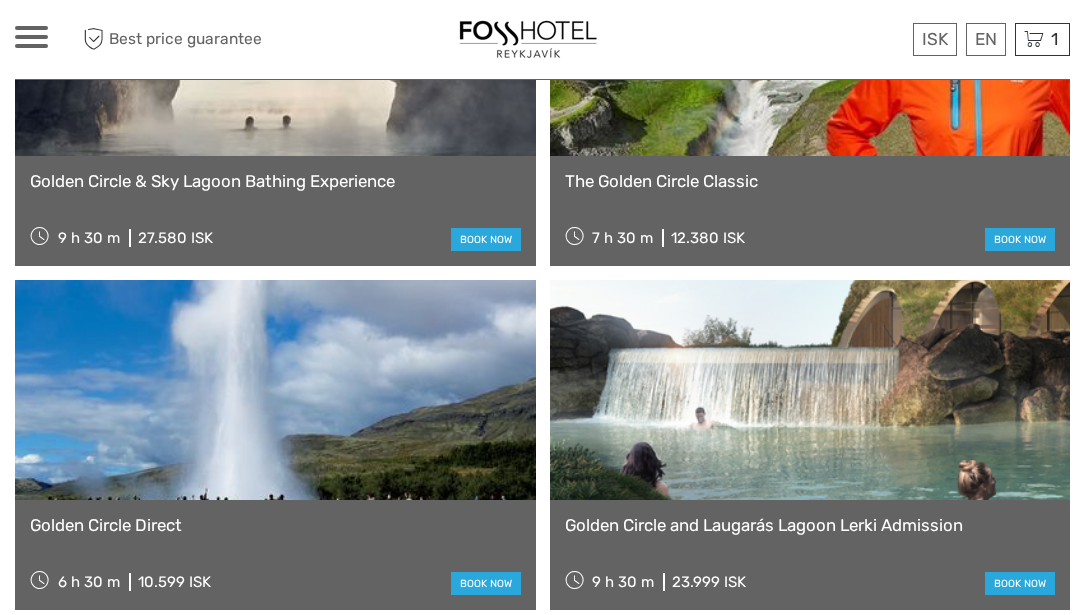 click on "Golden Circle Direct" at bounding box center (275, 525) 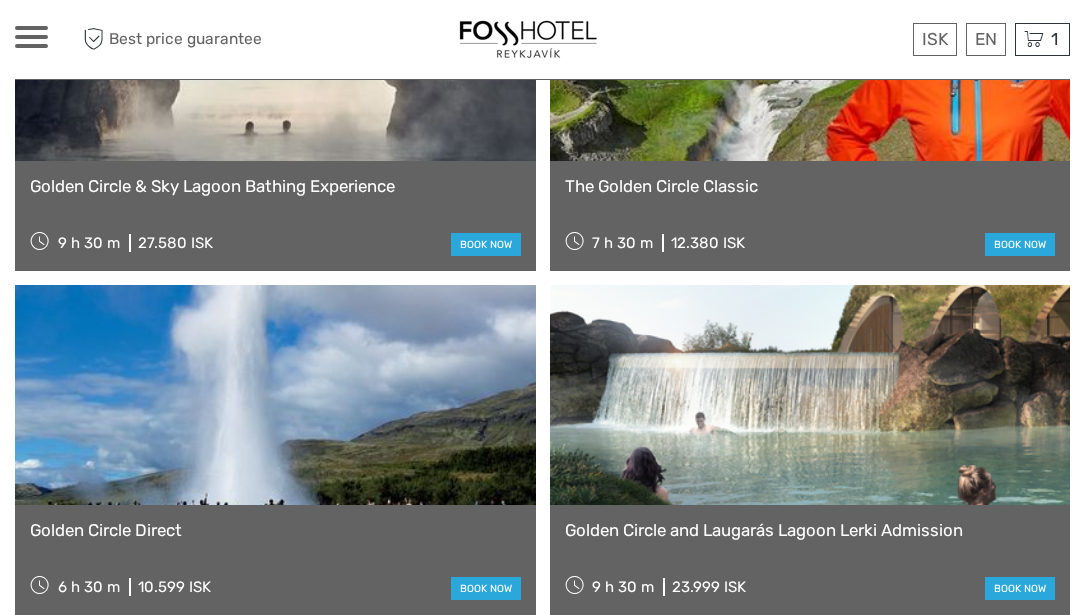 scroll, scrollTop: 3690, scrollLeft: 0, axis: vertical 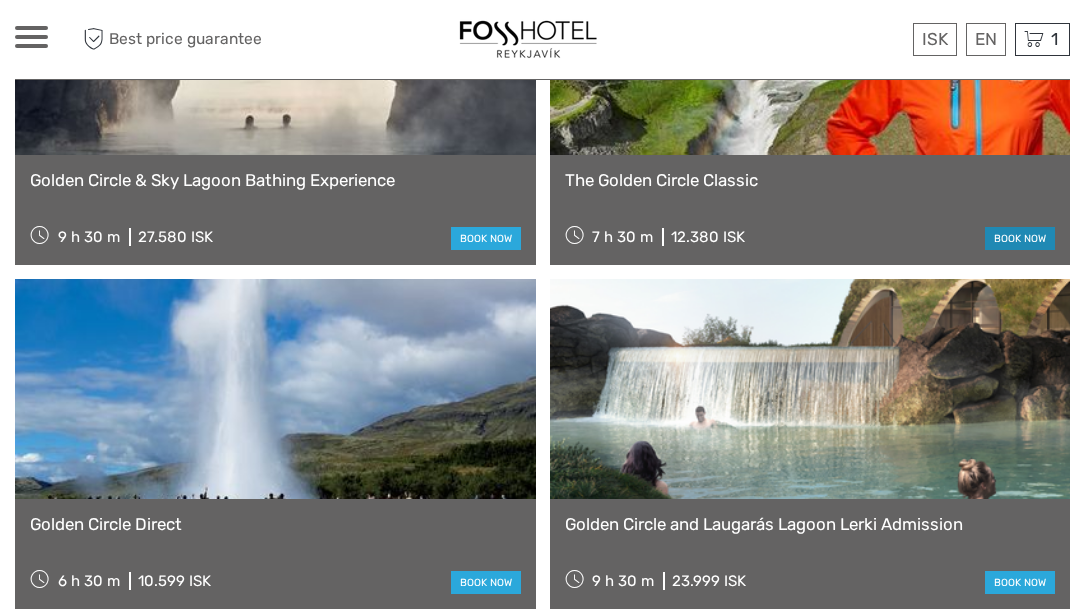 click on "book now" at bounding box center (1020, 238) 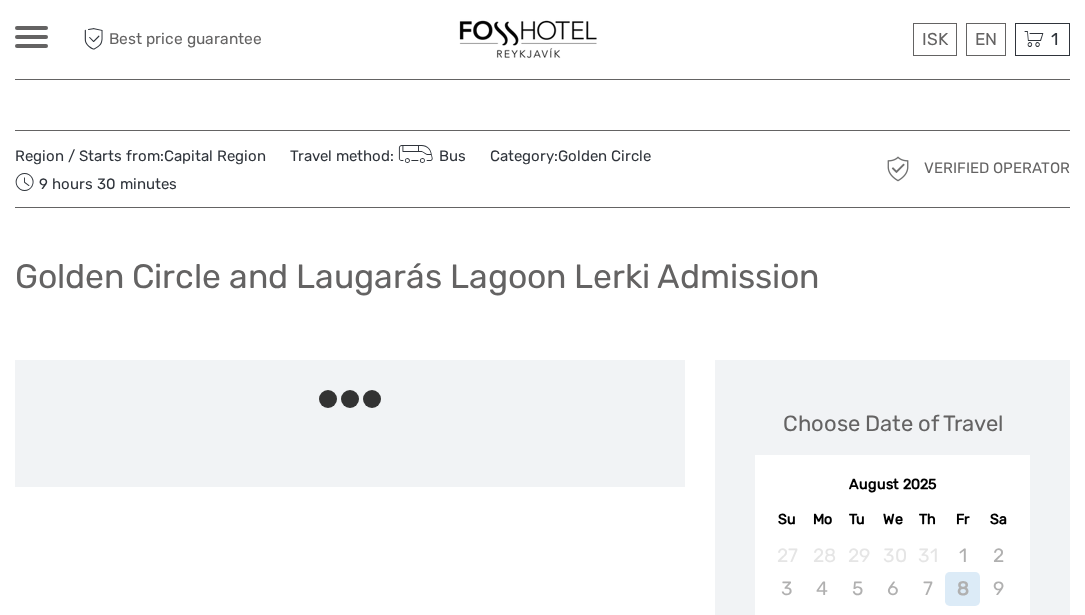 scroll, scrollTop: 0, scrollLeft: 0, axis: both 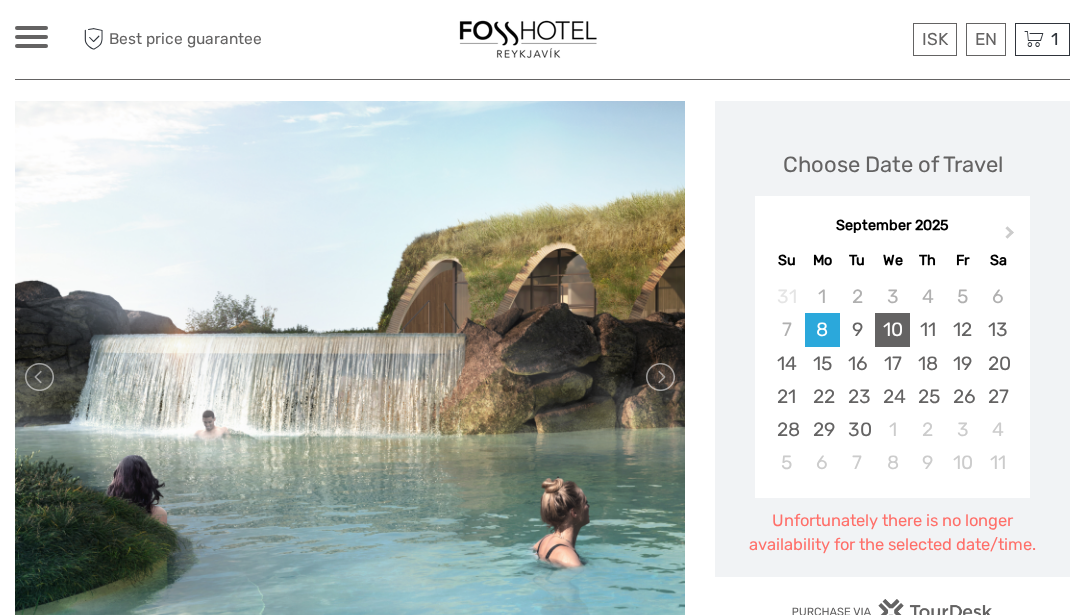 click on "10" at bounding box center [892, 329] 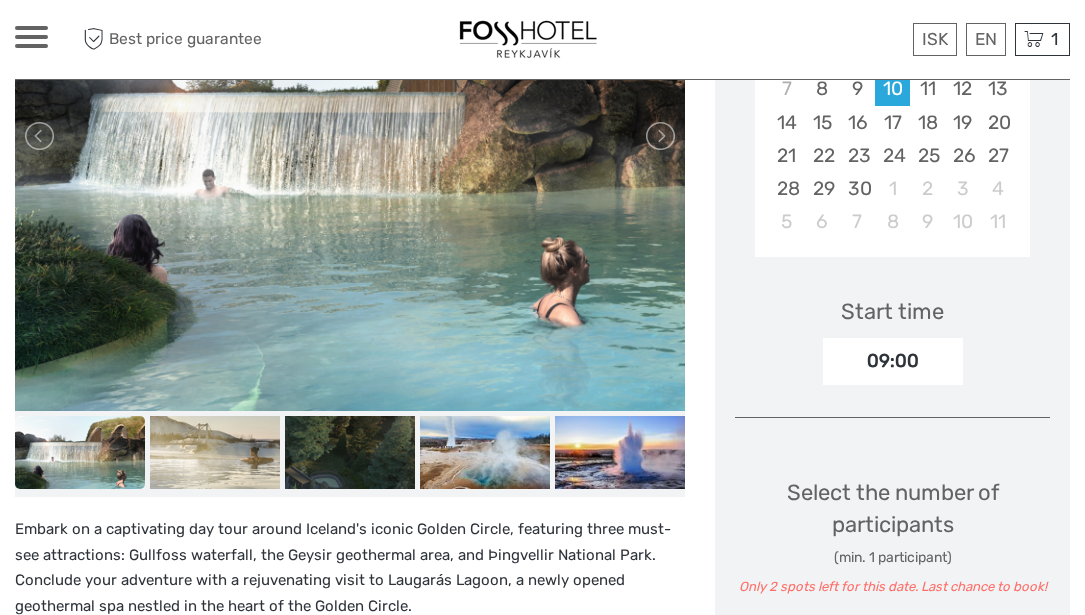 scroll, scrollTop: 503, scrollLeft: 0, axis: vertical 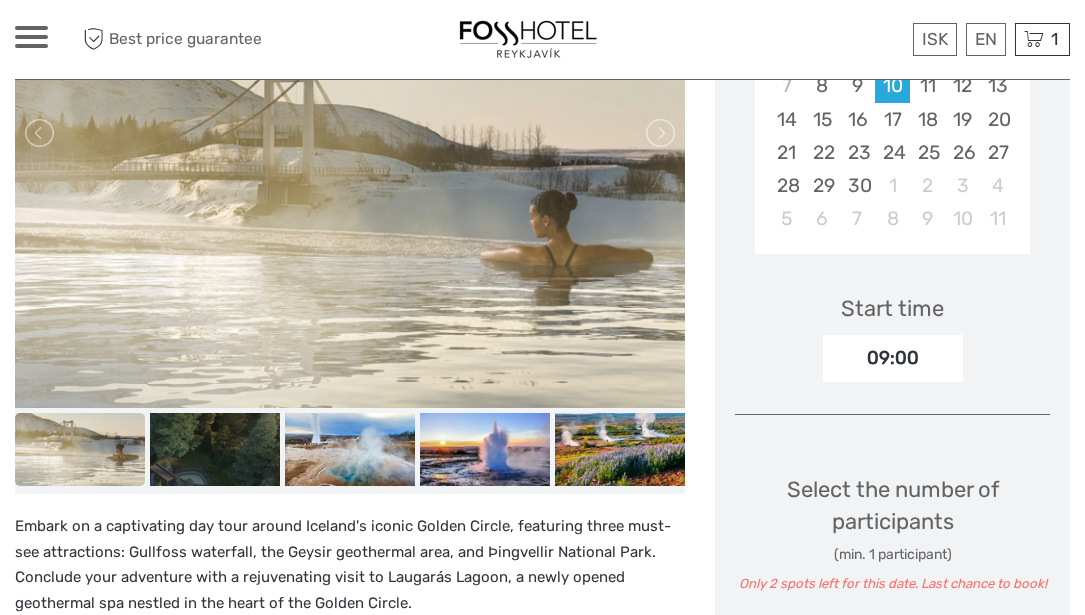 click on "09:00" at bounding box center [893, 358] 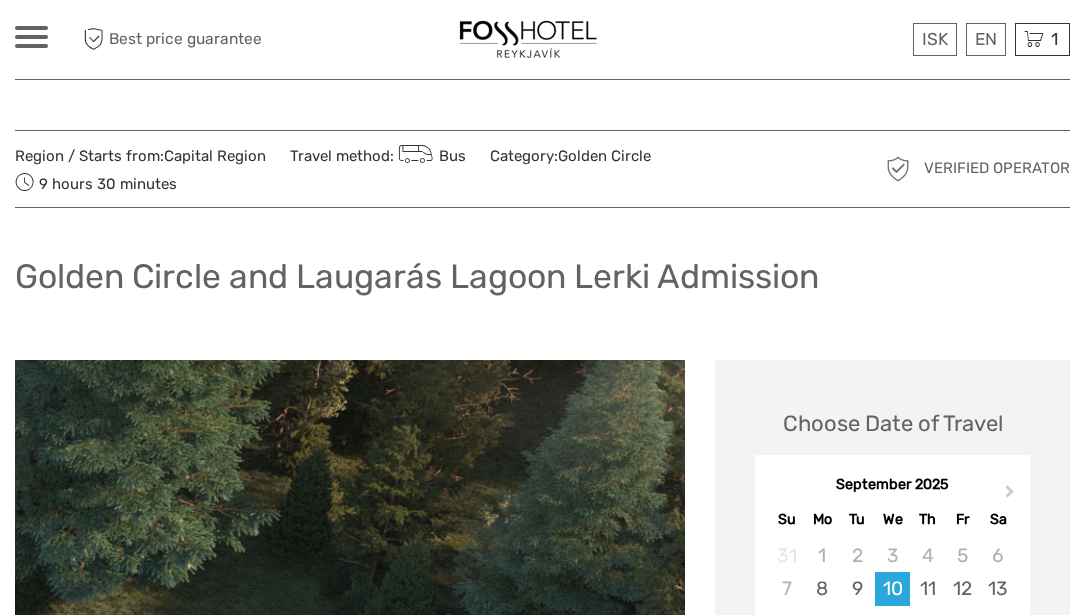 scroll, scrollTop: 0, scrollLeft: 0, axis: both 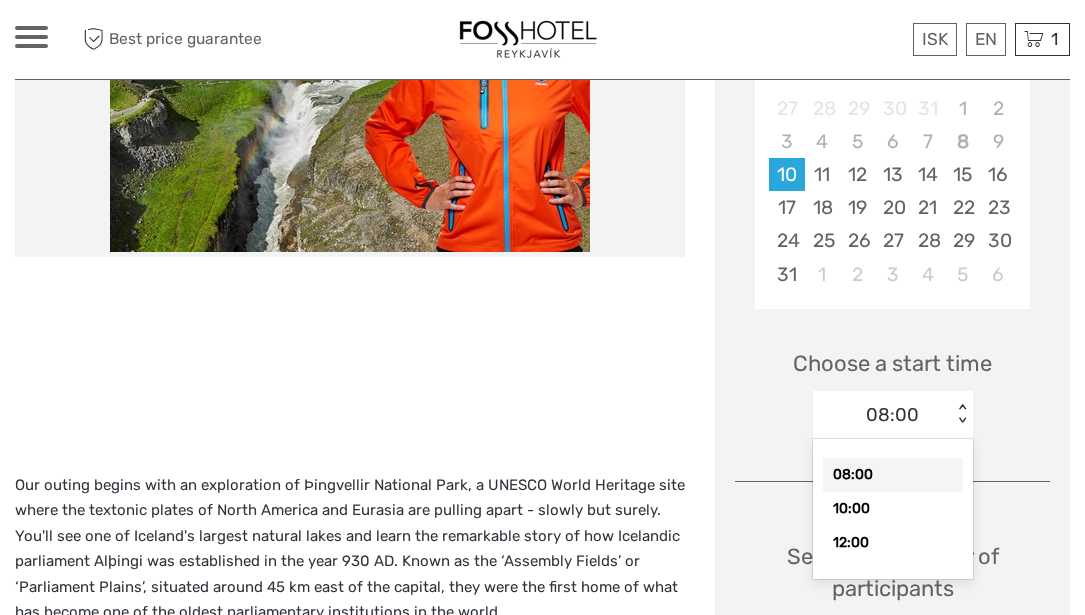 click on "< >" at bounding box center (961, 414) 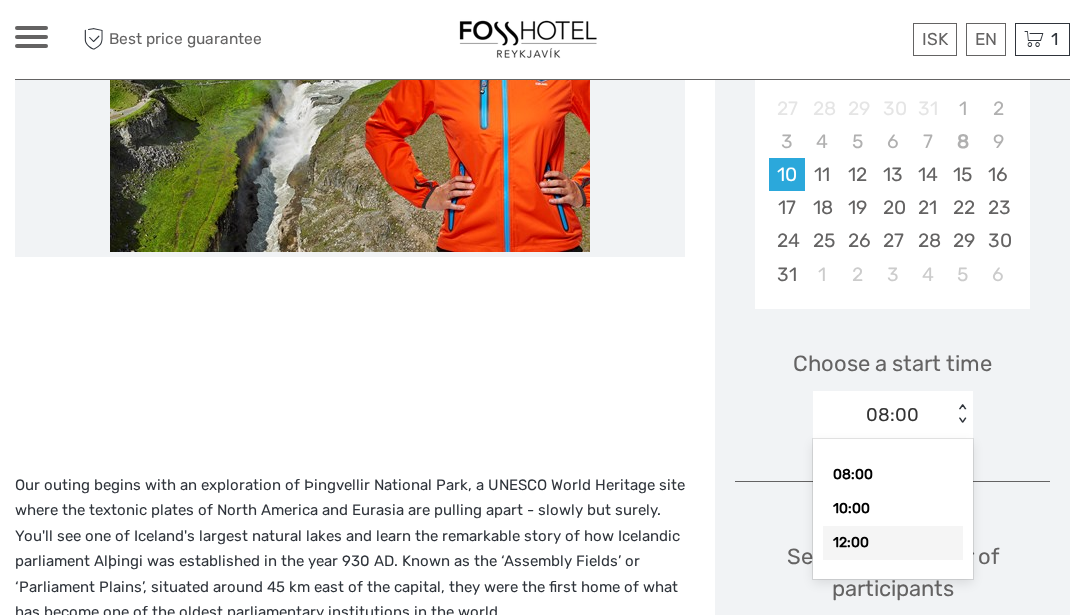 click on "12:00" at bounding box center [893, 543] 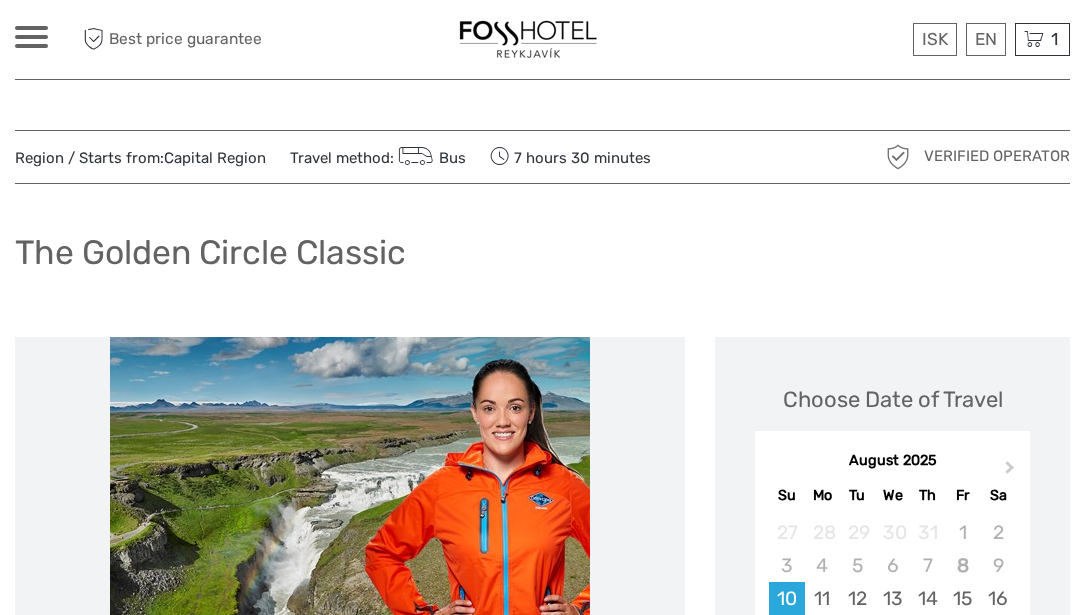 scroll, scrollTop: 0, scrollLeft: 0, axis: both 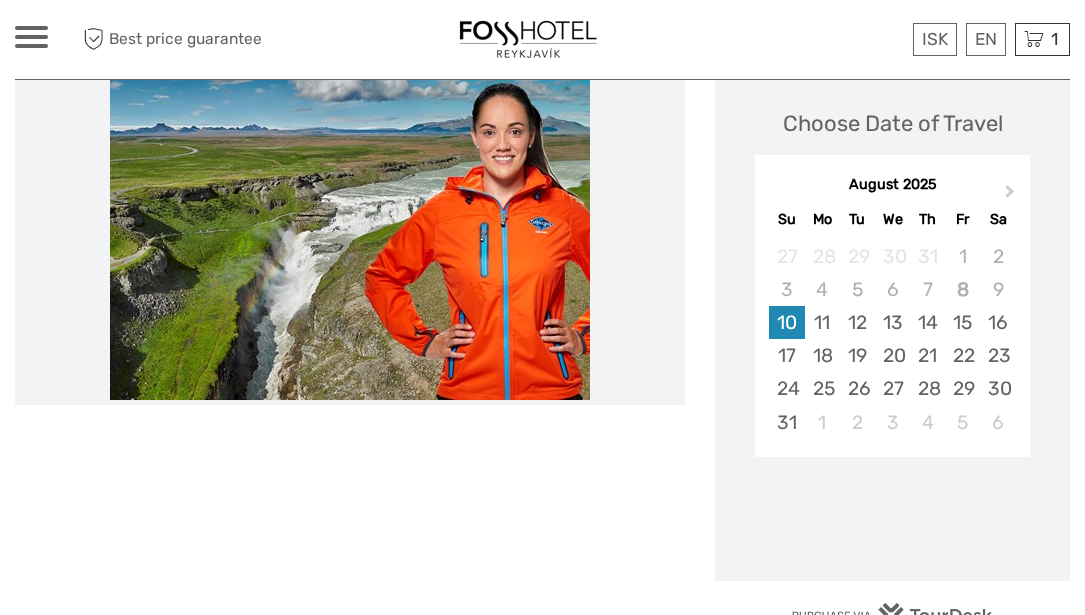 click on "10" at bounding box center [786, 322] 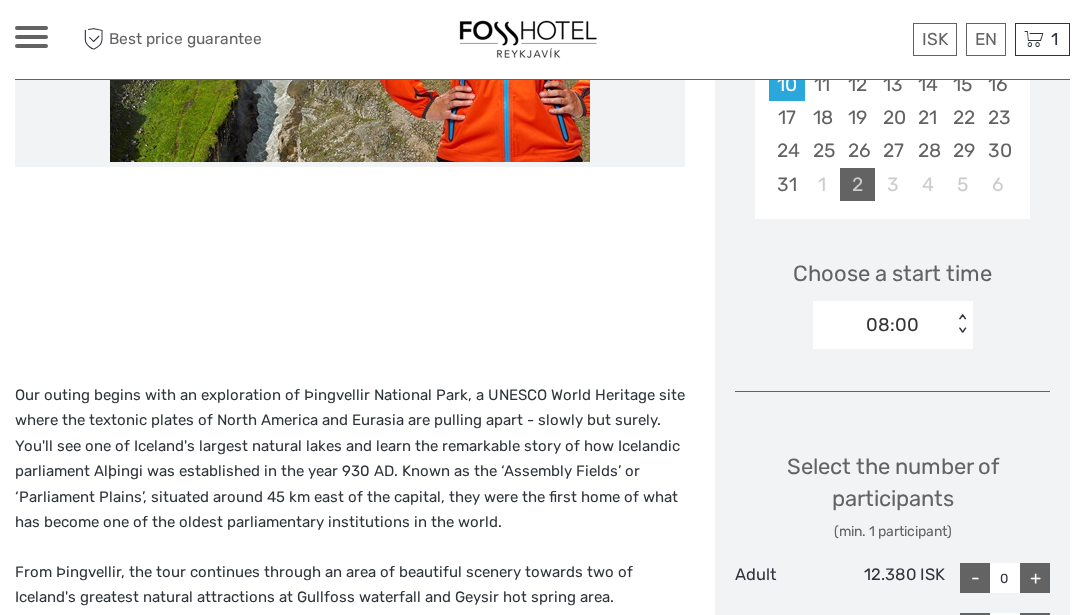 scroll, scrollTop: 520, scrollLeft: 0, axis: vertical 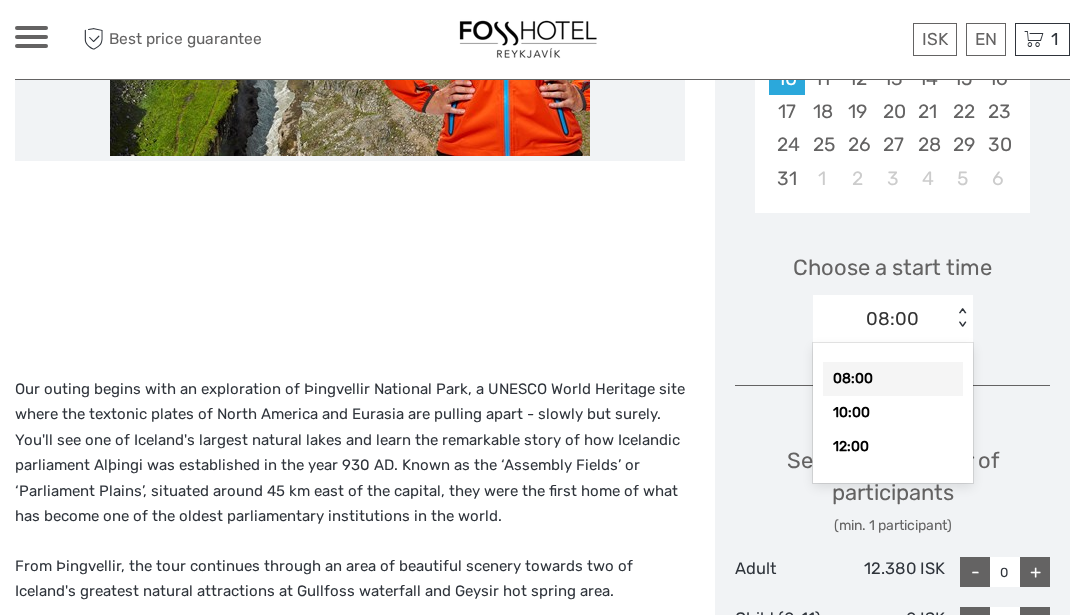 click on "< >" at bounding box center [961, 318] 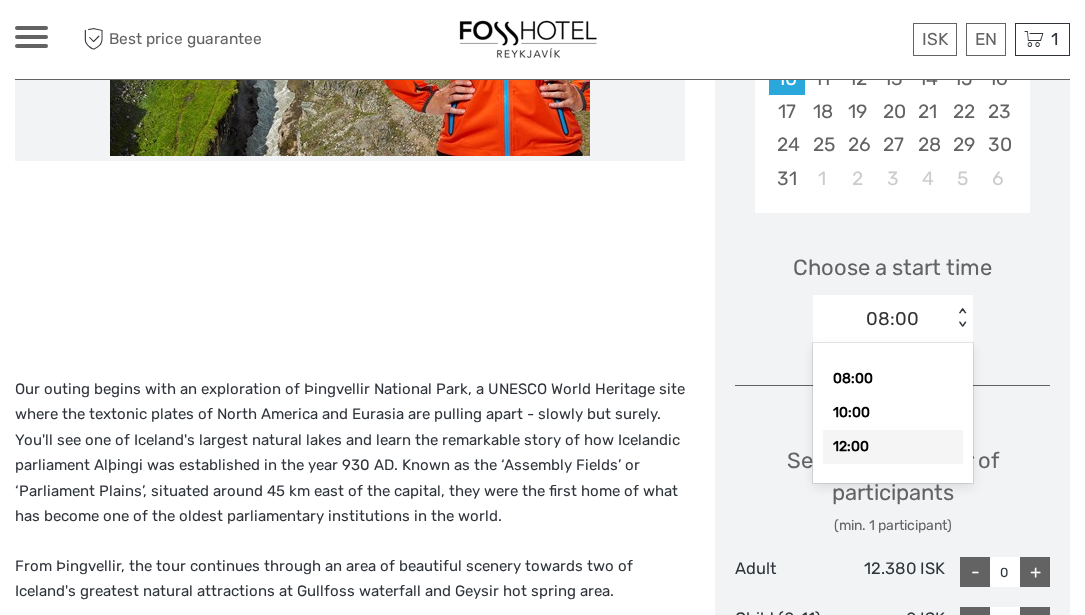 click on "12:00" at bounding box center (893, 447) 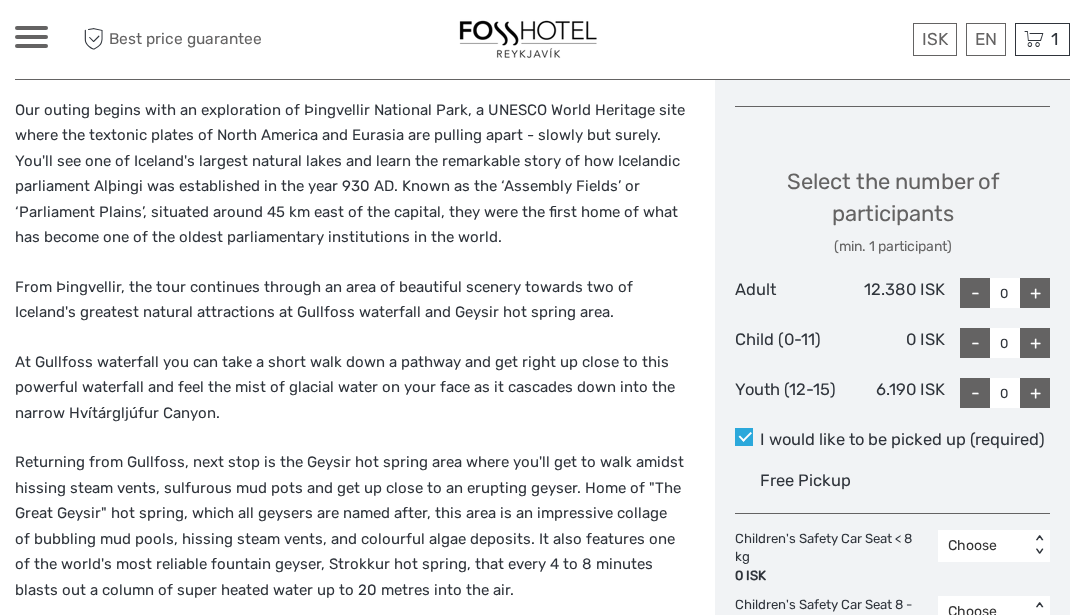 scroll, scrollTop: 800, scrollLeft: 0, axis: vertical 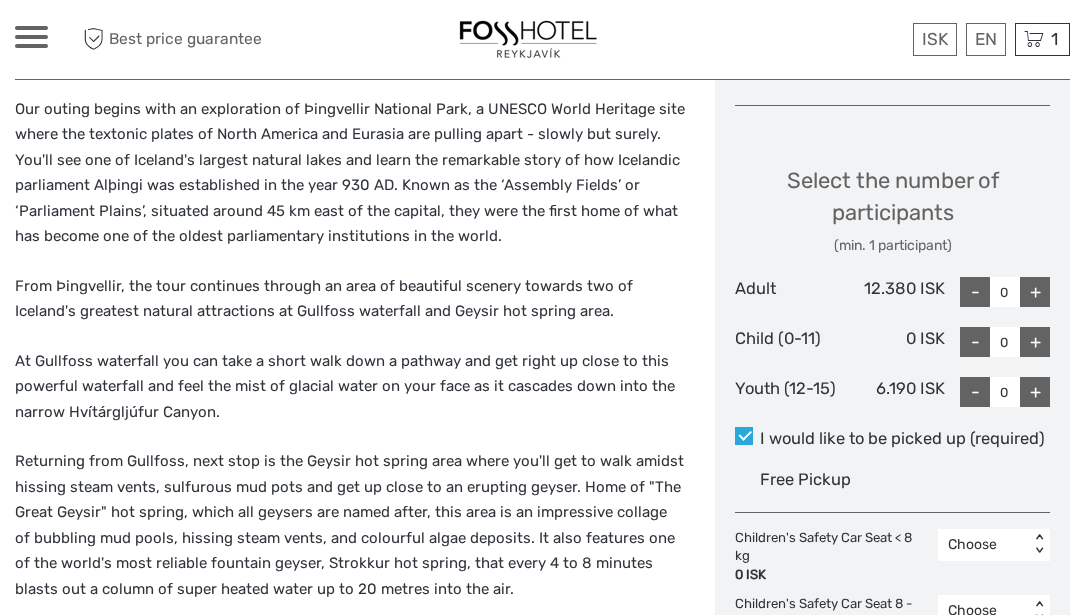 click on "+" at bounding box center (1035, 292) 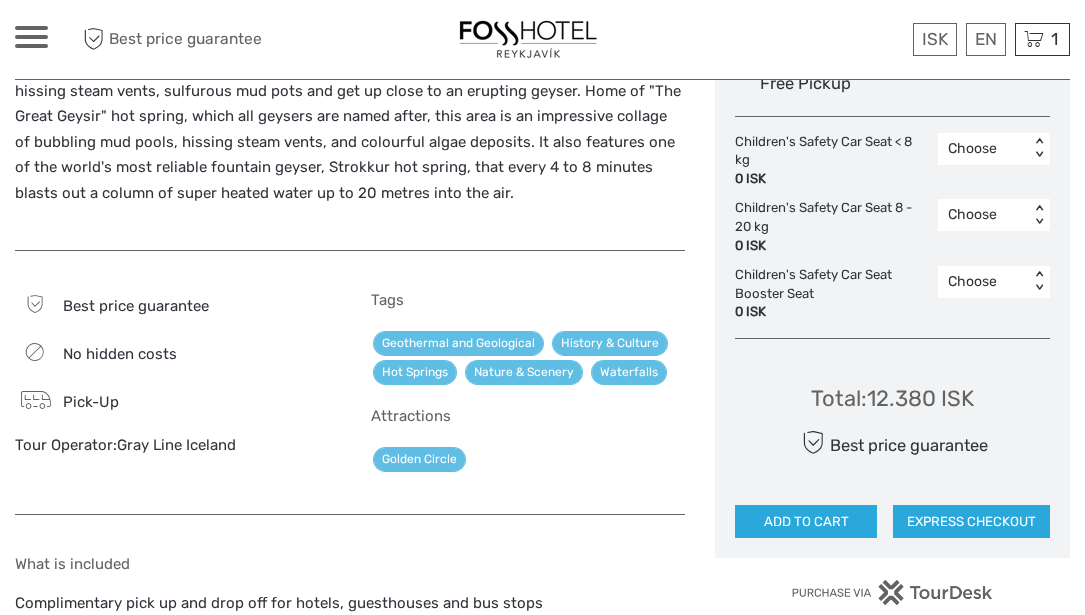 scroll, scrollTop: 1215, scrollLeft: 0, axis: vertical 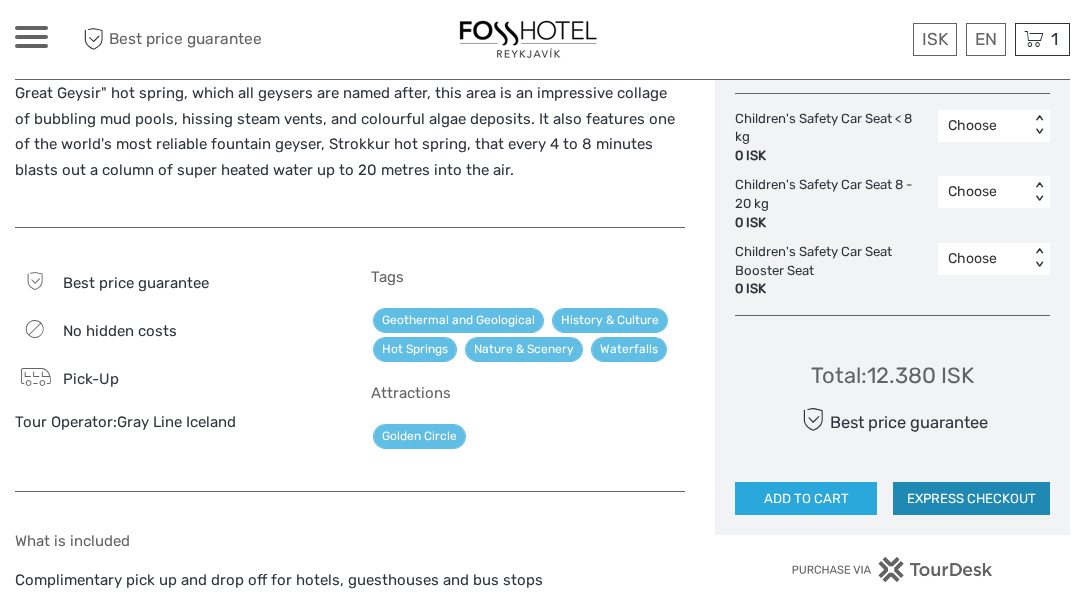 click on "EXPRESS CHECKOUT" at bounding box center (971, 499) 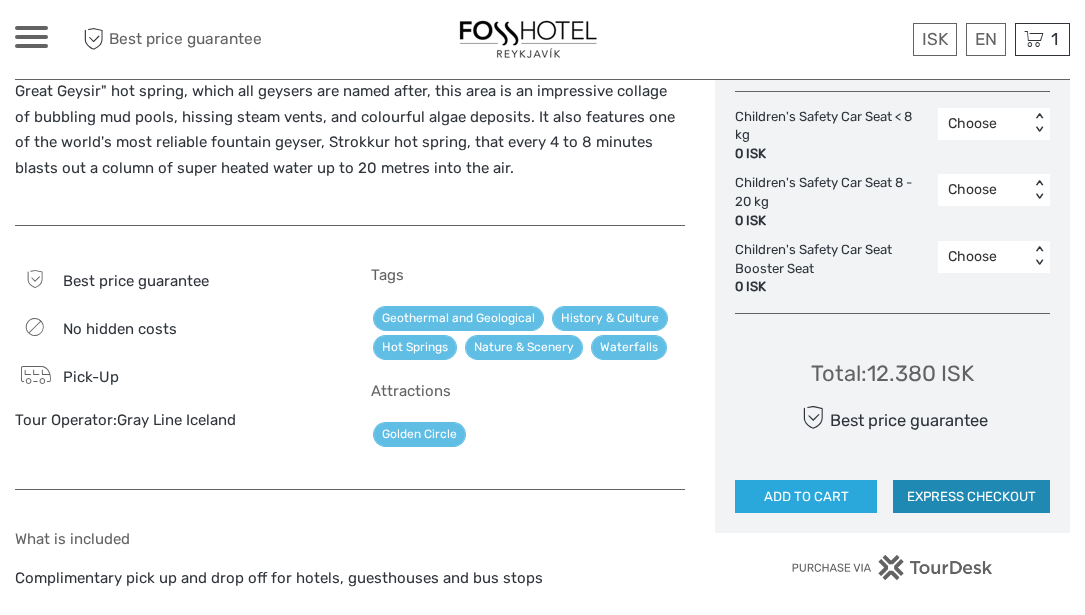 scroll, scrollTop: 1367, scrollLeft: 0, axis: vertical 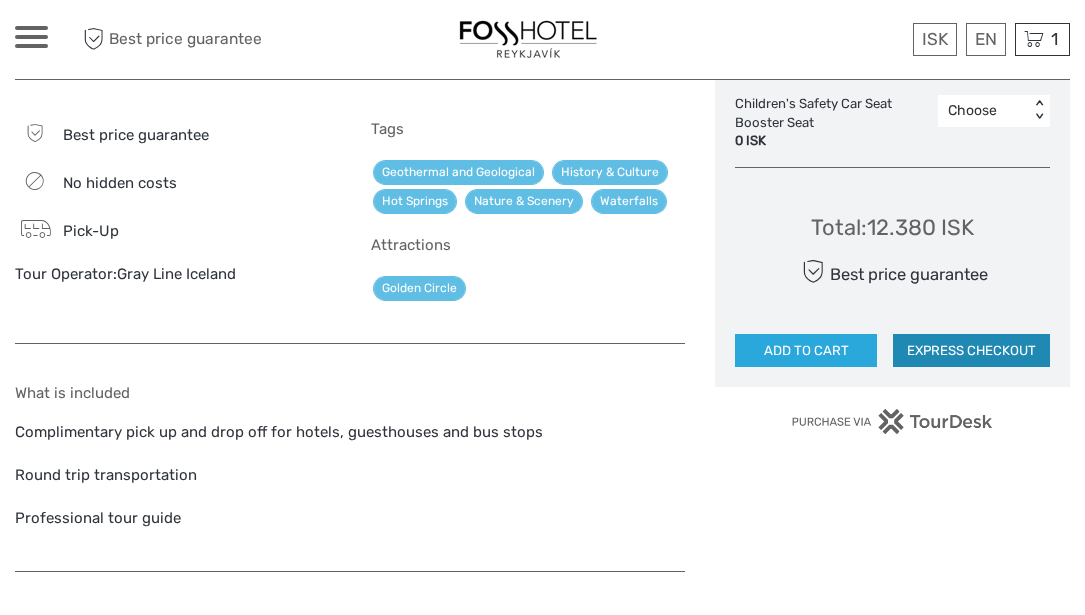 click on "EXPRESS CHECKOUT" at bounding box center [971, 351] 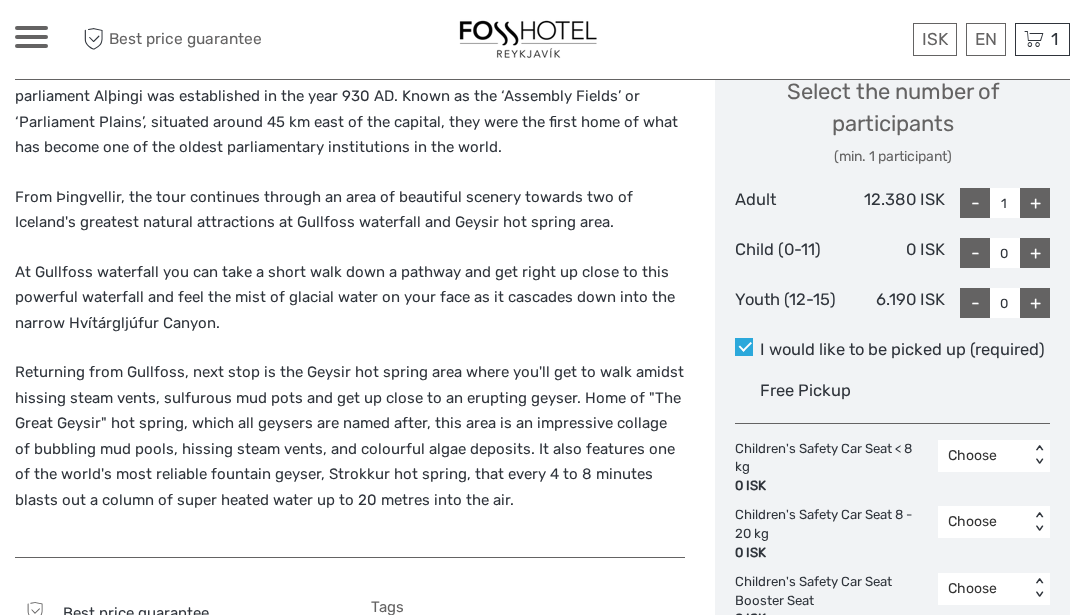 scroll, scrollTop: 858, scrollLeft: 0, axis: vertical 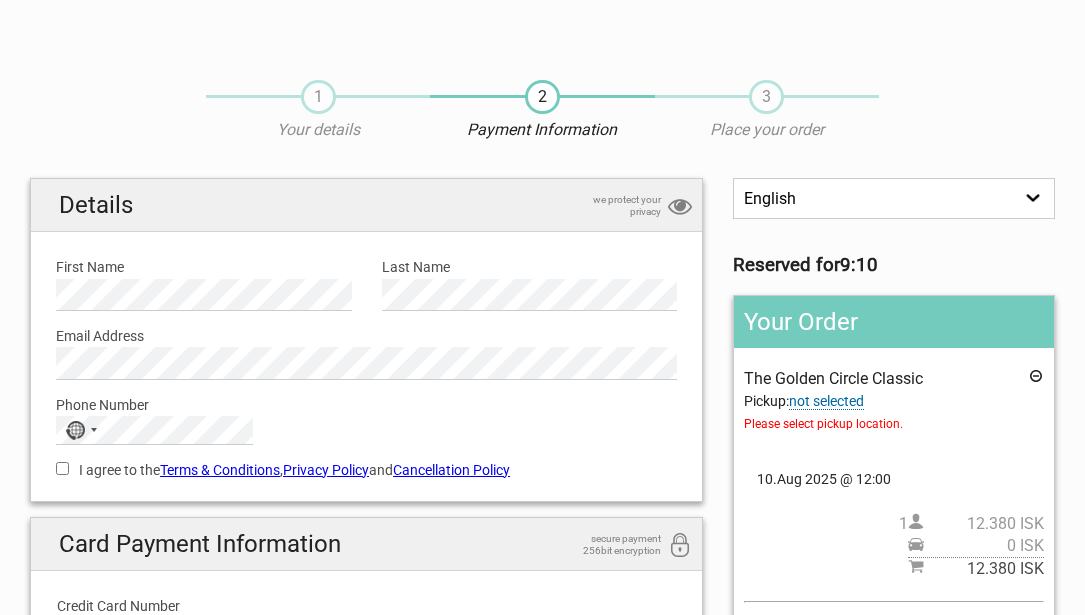 click on "not selected" at bounding box center [826, 401] 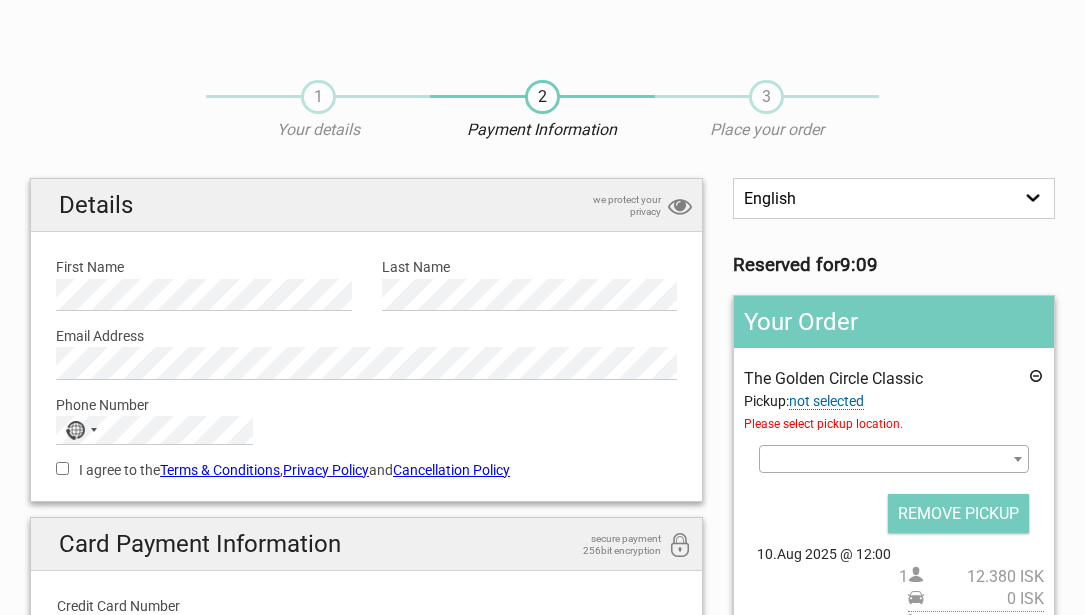 click at bounding box center [1018, 459] 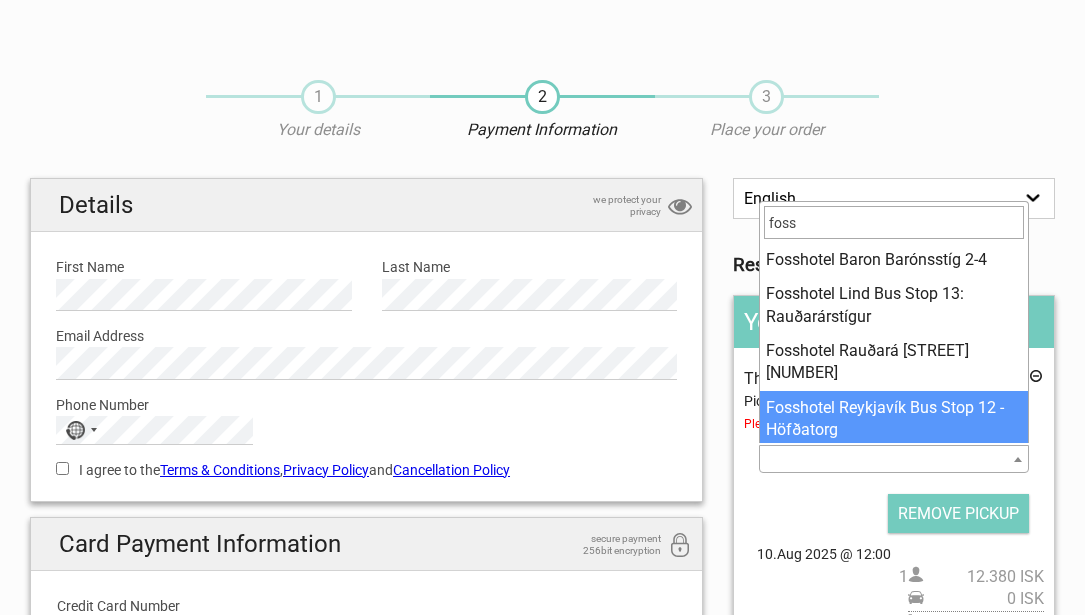 type on "foss" 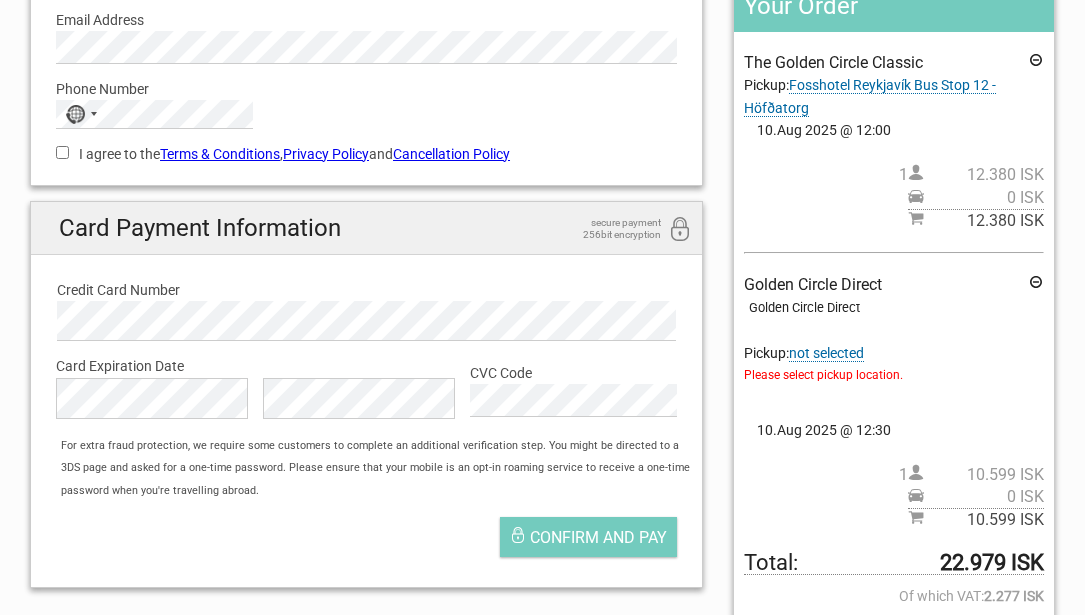 scroll, scrollTop: 317, scrollLeft: 0, axis: vertical 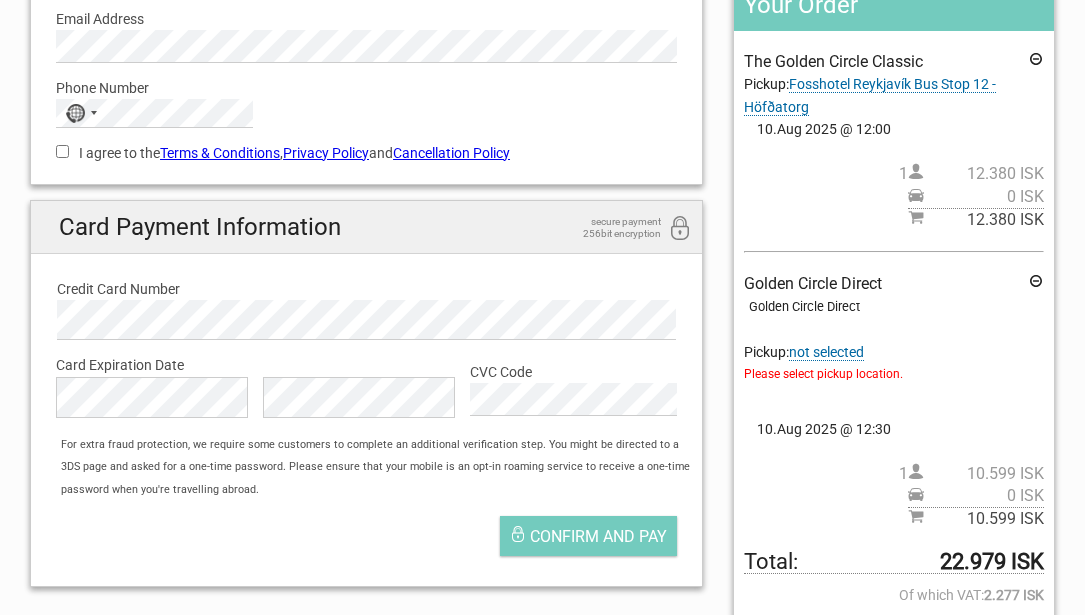 click on "not selected" at bounding box center [826, 352] 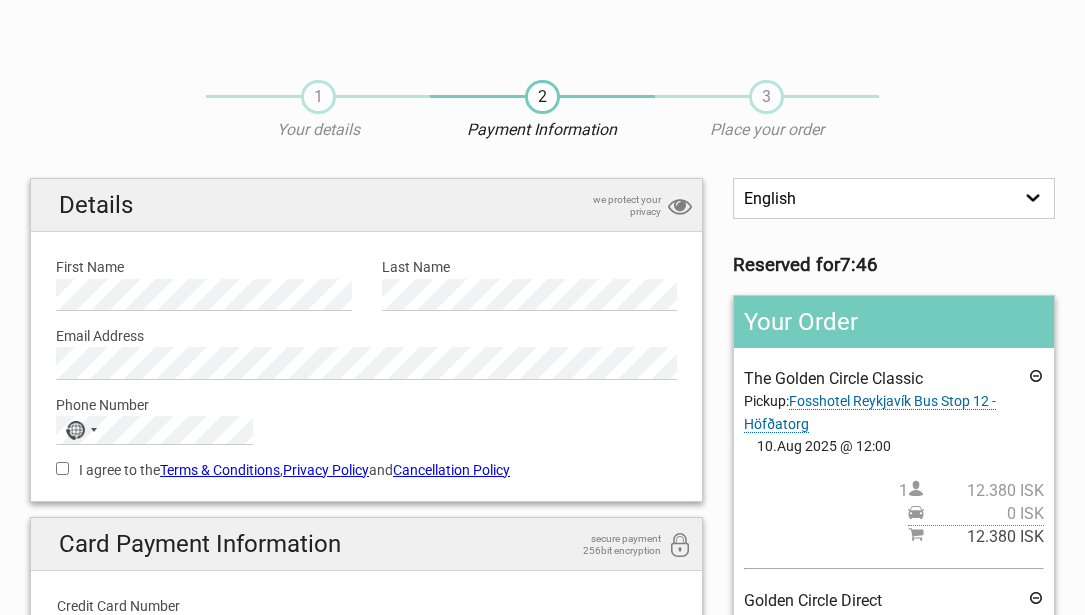 scroll, scrollTop: 0, scrollLeft: 0, axis: both 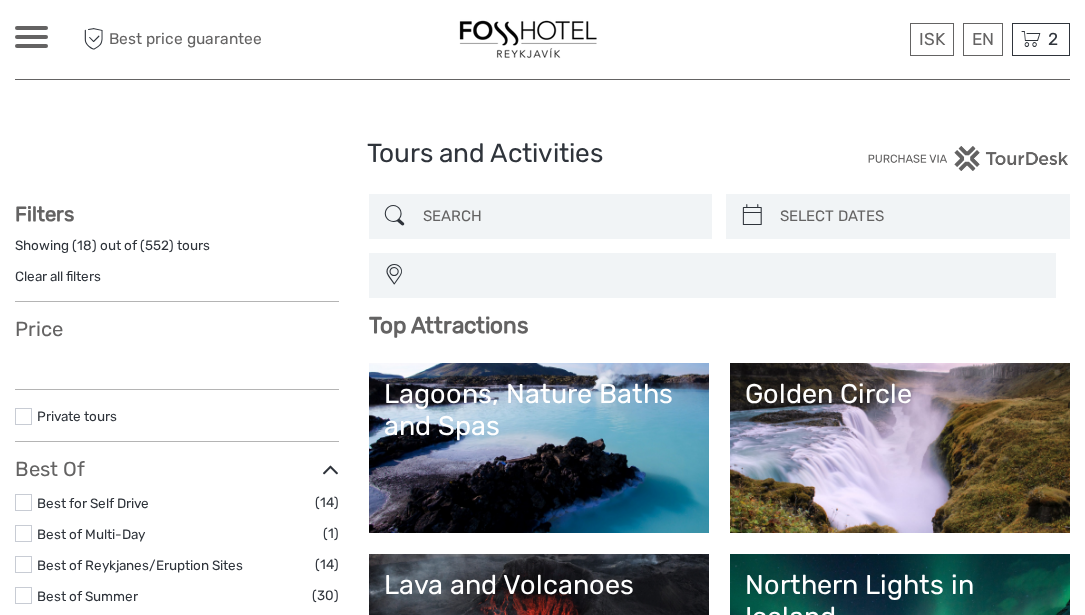select 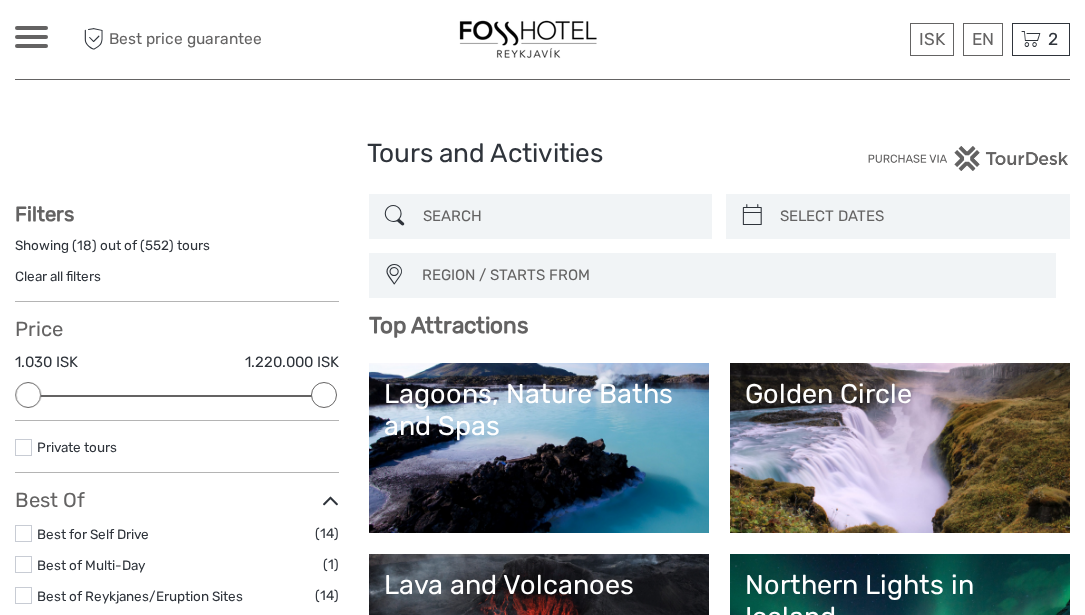 scroll, scrollTop: 0, scrollLeft: 0, axis: both 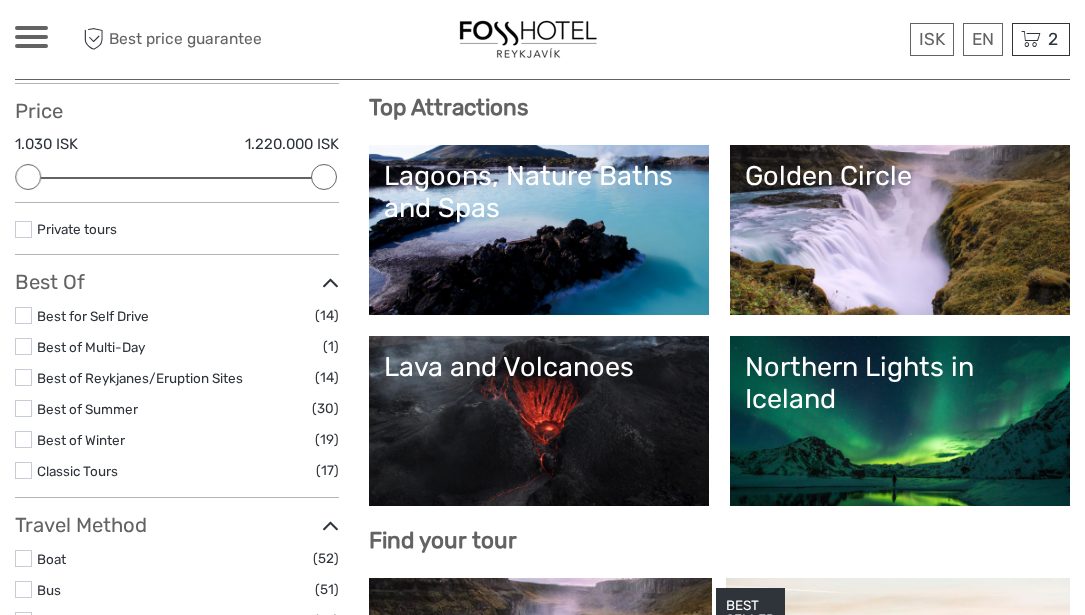 click on "Golden Circle" at bounding box center [900, 230] 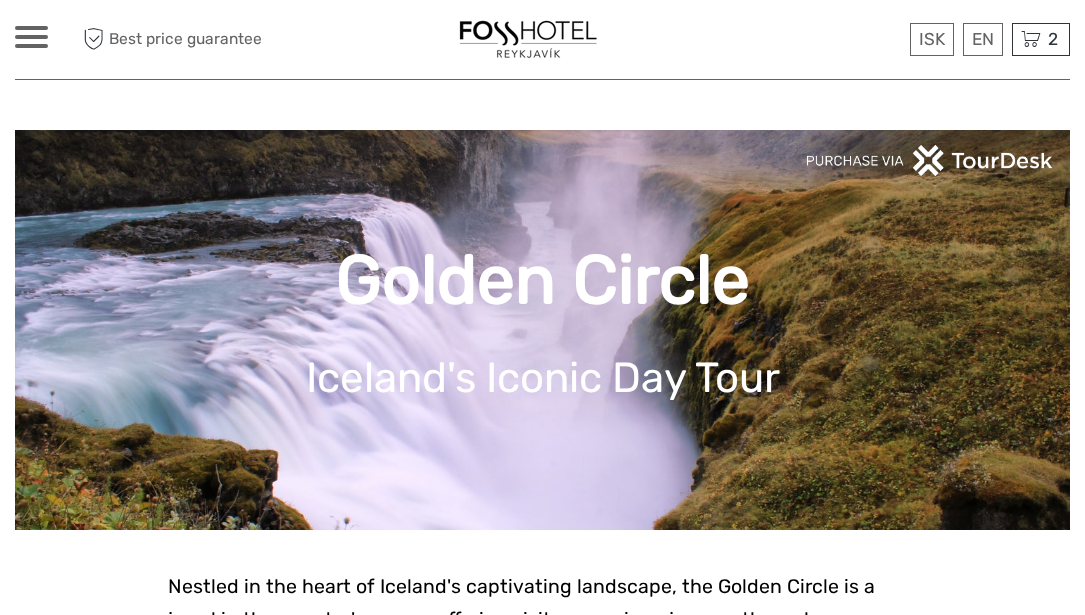 scroll, scrollTop: 0, scrollLeft: 0, axis: both 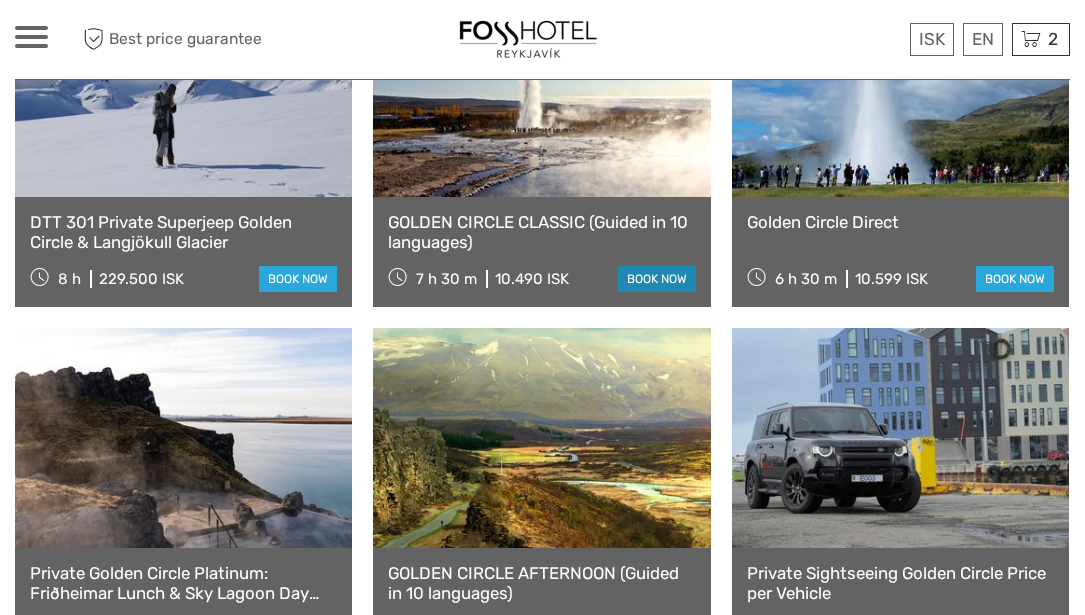 click on "book now" at bounding box center [657, 279] 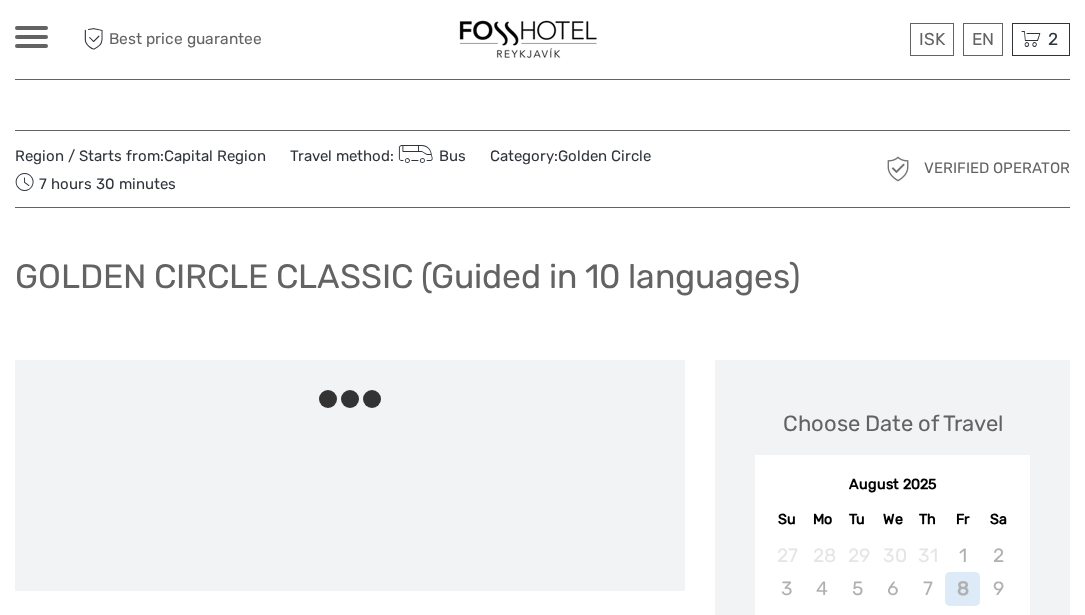 scroll, scrollTop: 0, scrollLeft: 0, axis: both 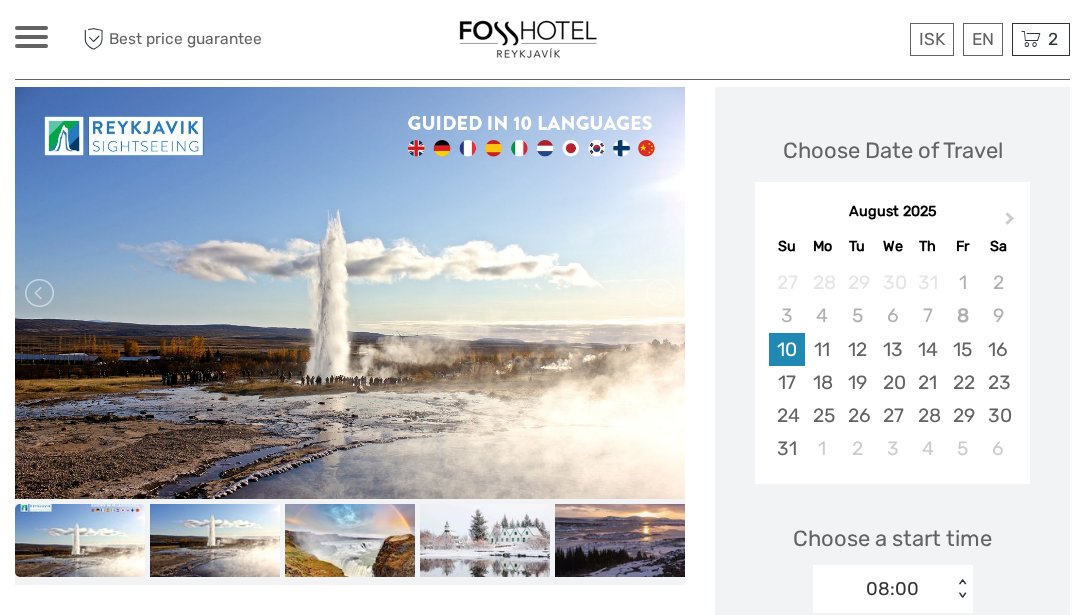 click on "10" at bounding box center (786, 349) 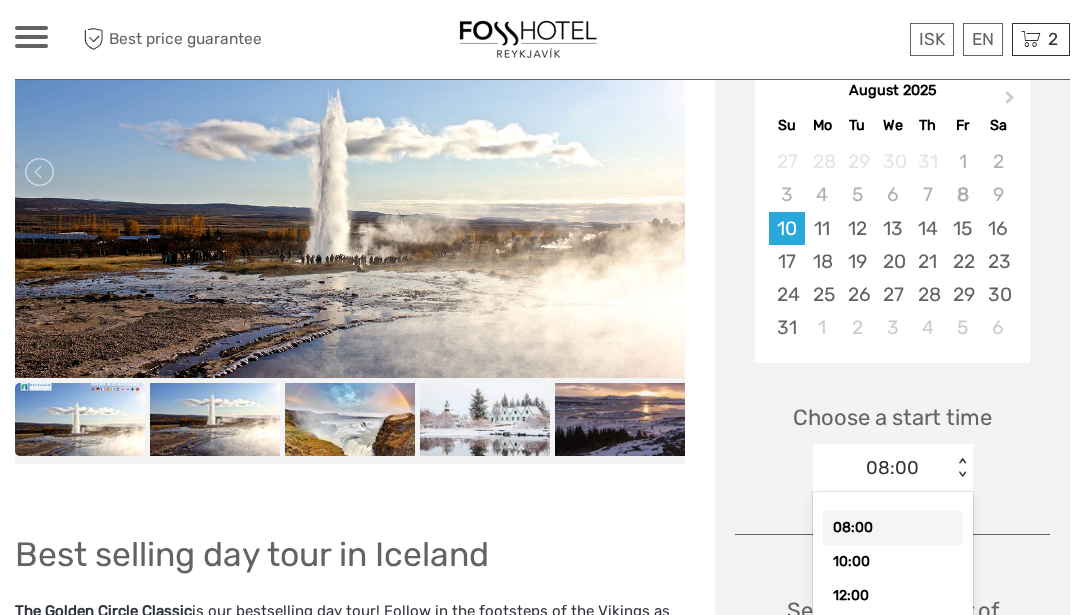 click on "option 08:00 selected, 1 of 3. 3 results available. Use Up and Down to choose options, press Enter to select the currently focused option, press Escape to exit the menu, press Tab to select the option and exit the menu. 08:00 < > 08:00 10:00 12:00" at bounding box center (893, 468) 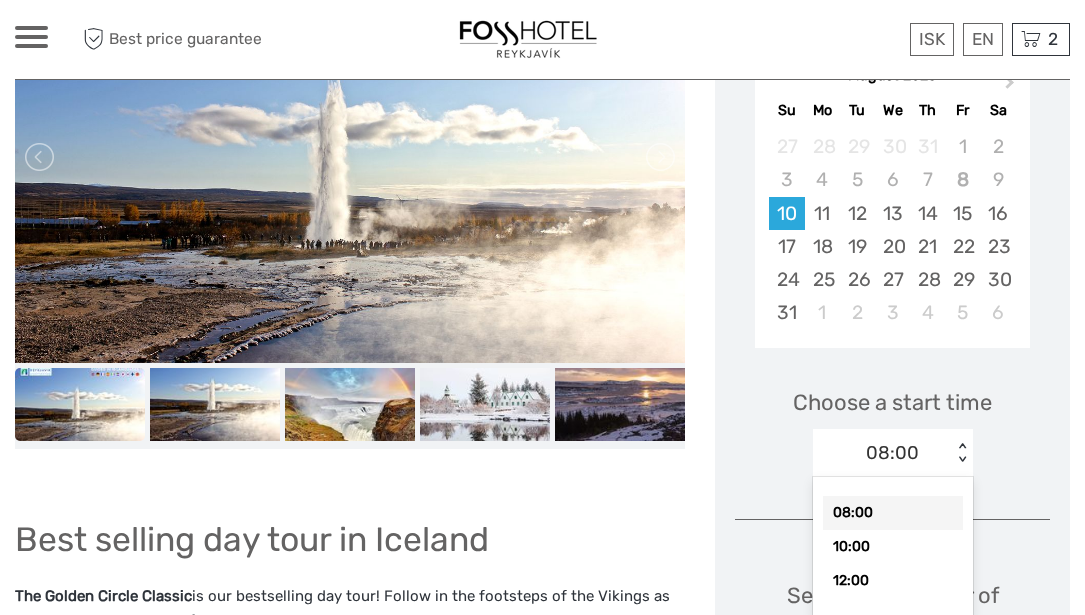 scroll, scrollTop: 413, scrollLeft: 0, axis: vertical 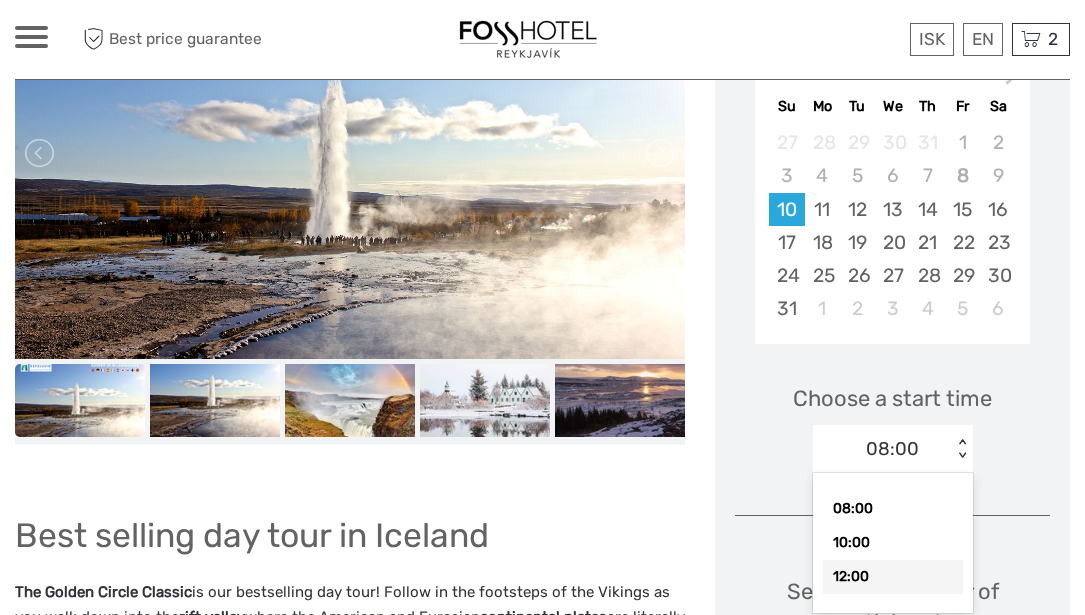 click on "12:00" at bounding box center (893, 577) 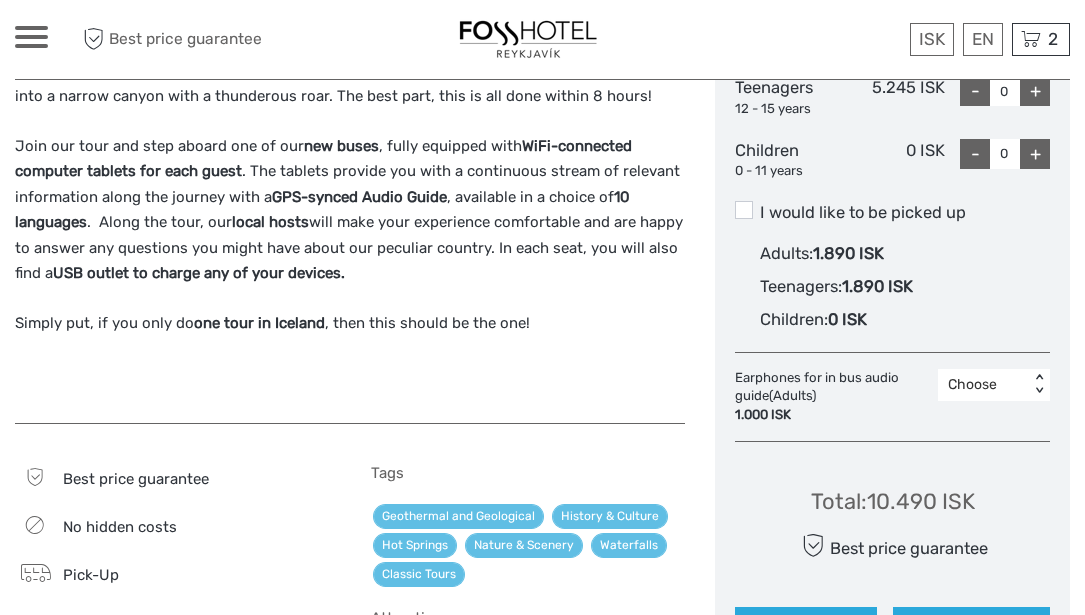 scroll, scrollTop: 1070, scrollLeft: 0, axis: vertical 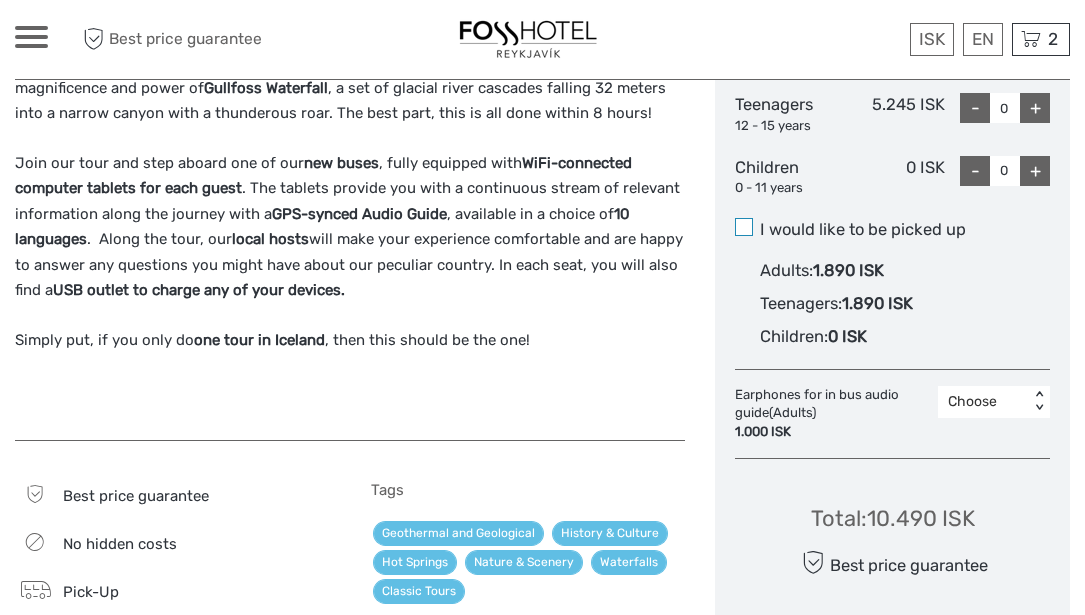 click at bounding box center [744, 227] 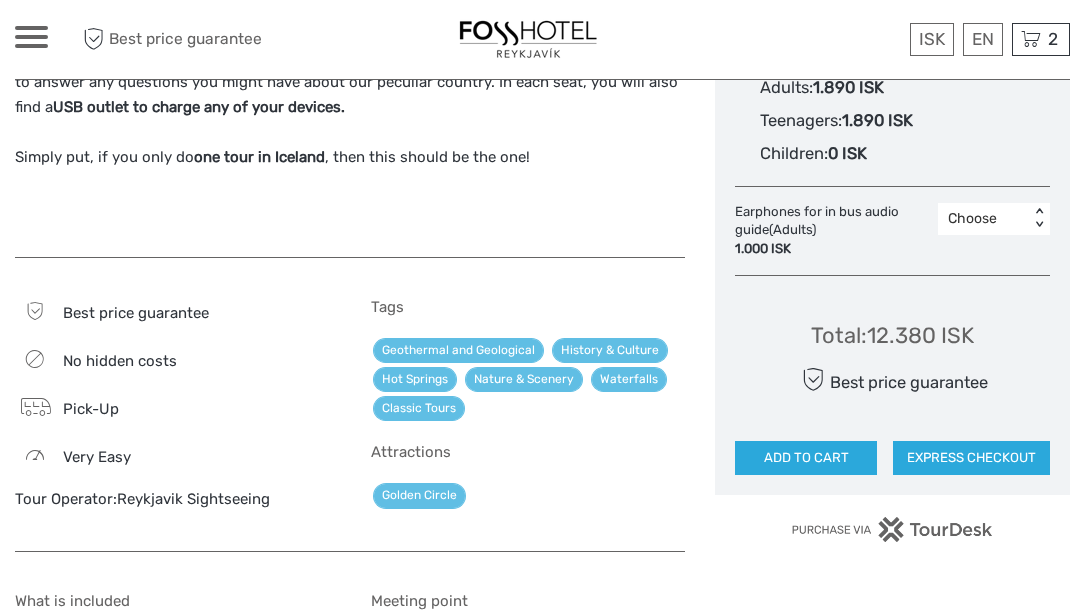 scroll, scrollTop: 1339, scrollLeft: 0, axis: vertical 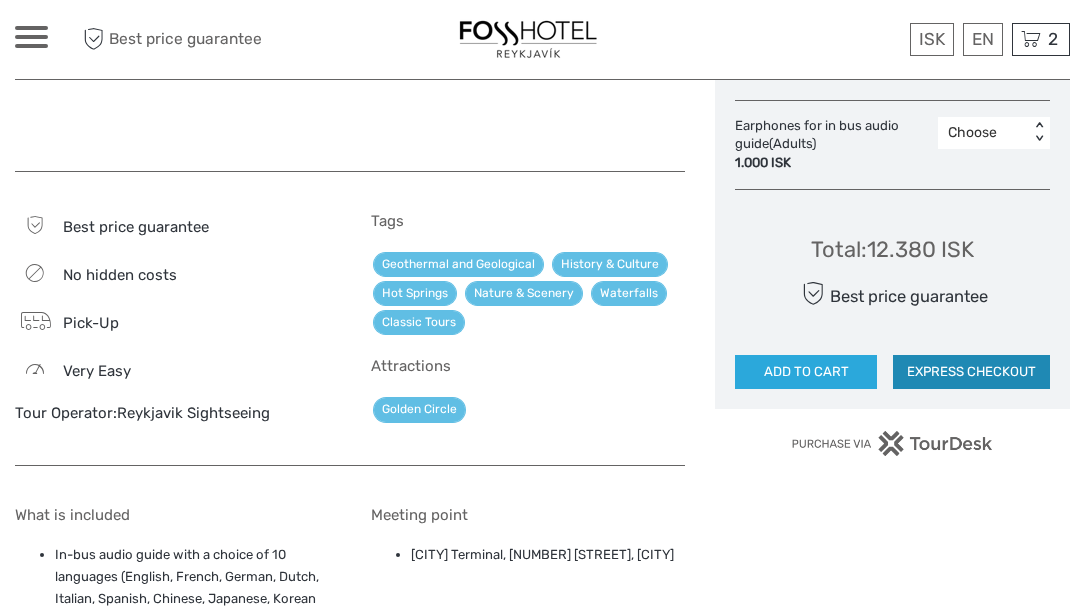 click on "EXPRESS CHECKOUT" at bounding box center [971, 372] 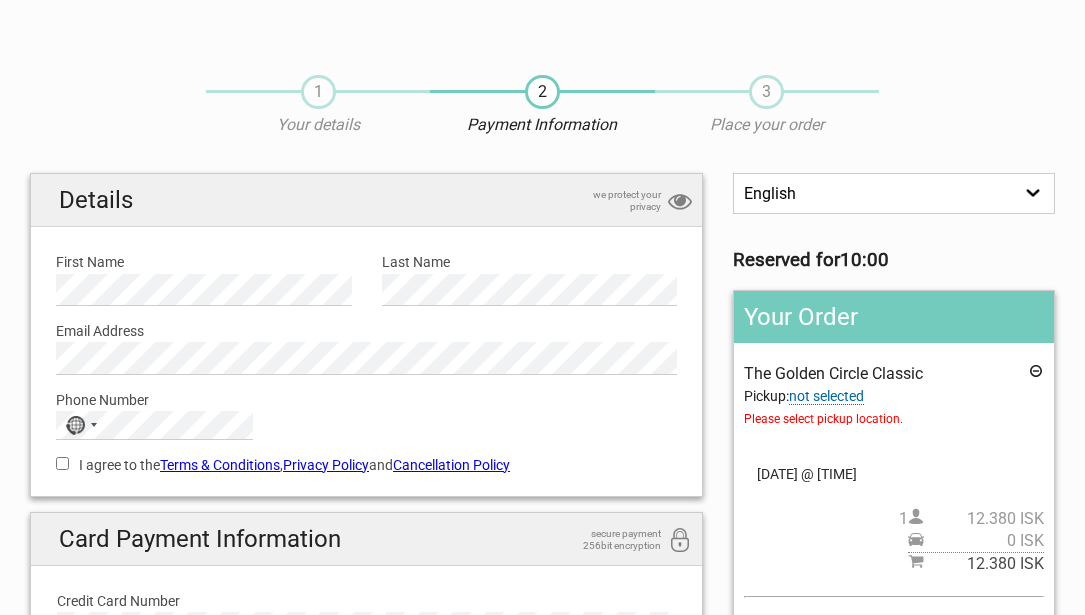 scroll, scrollTop: 0, scrollLeft: 0, axis: both 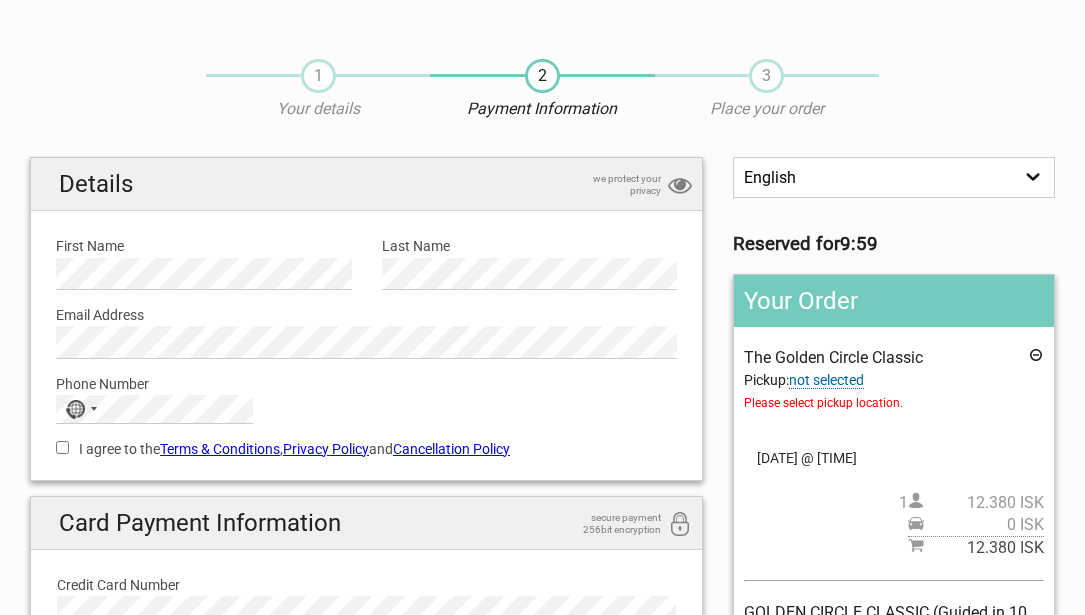 click on "not selected" at bounding box center [826, 380] 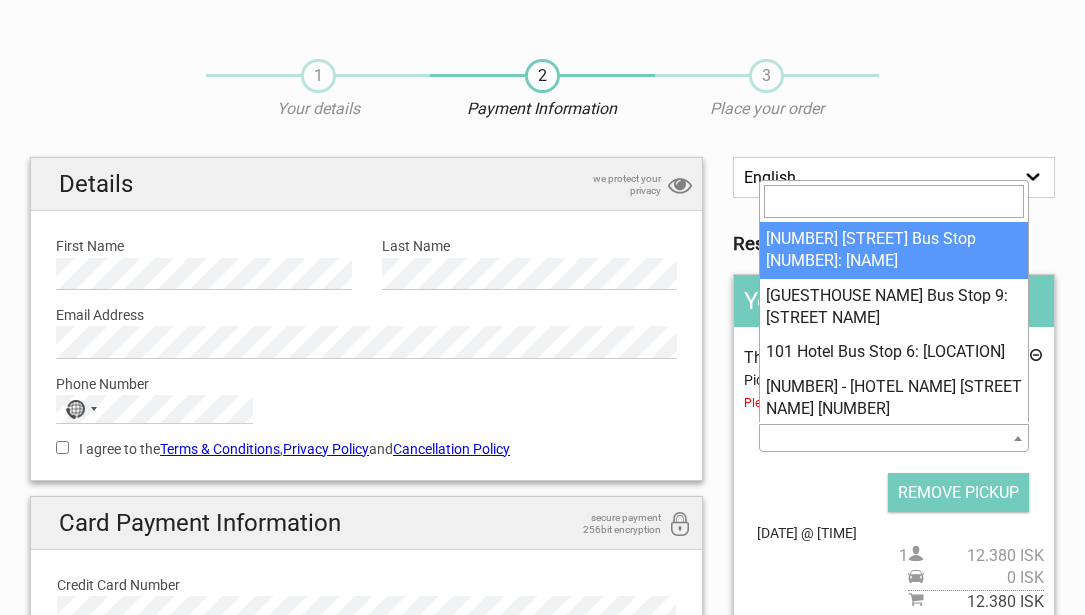click at bounding box center [1018, 438] 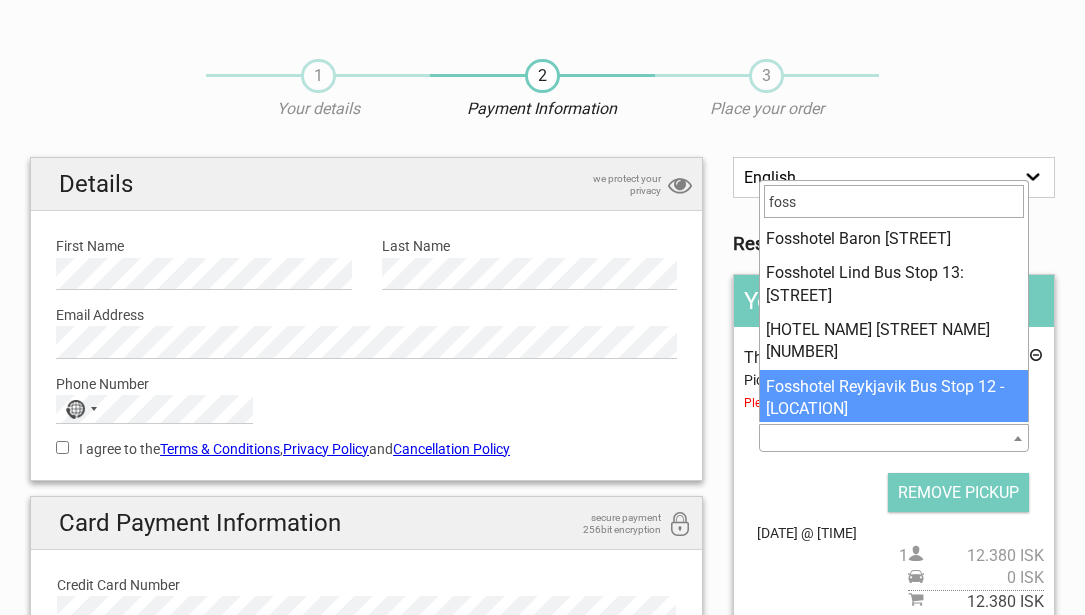 type on "foss" 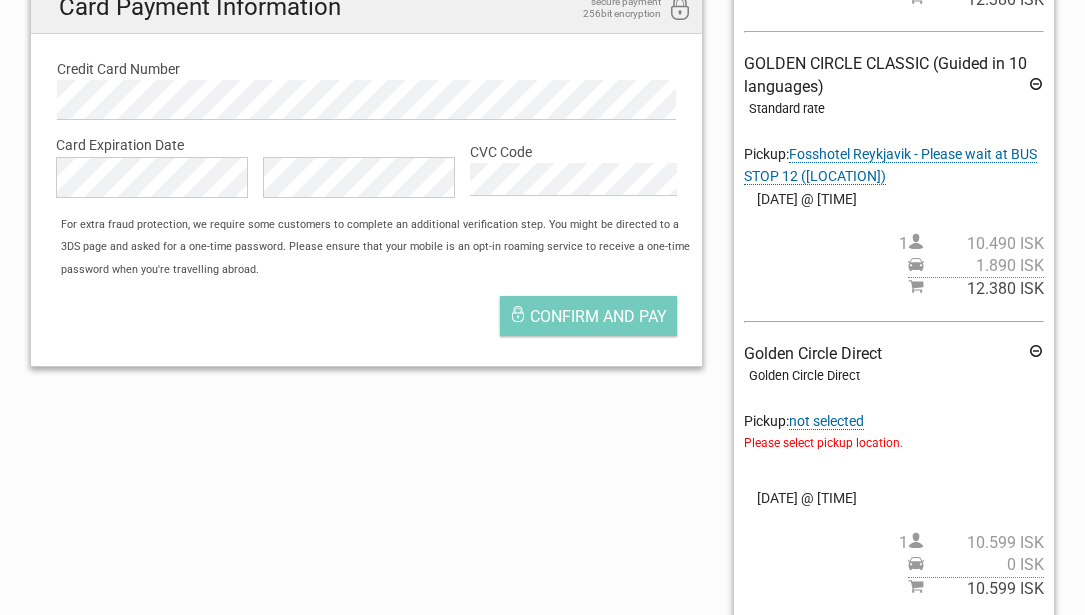scroll, scrollTop: 541, scrollLeft: 0, axis: vertical 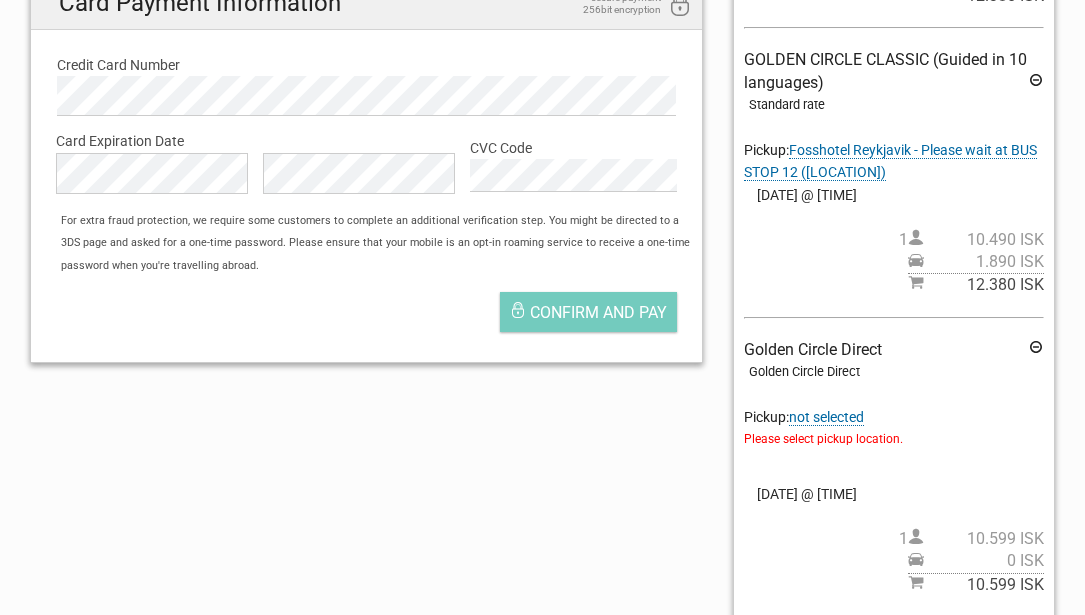 click at bounding box center (916, 239) 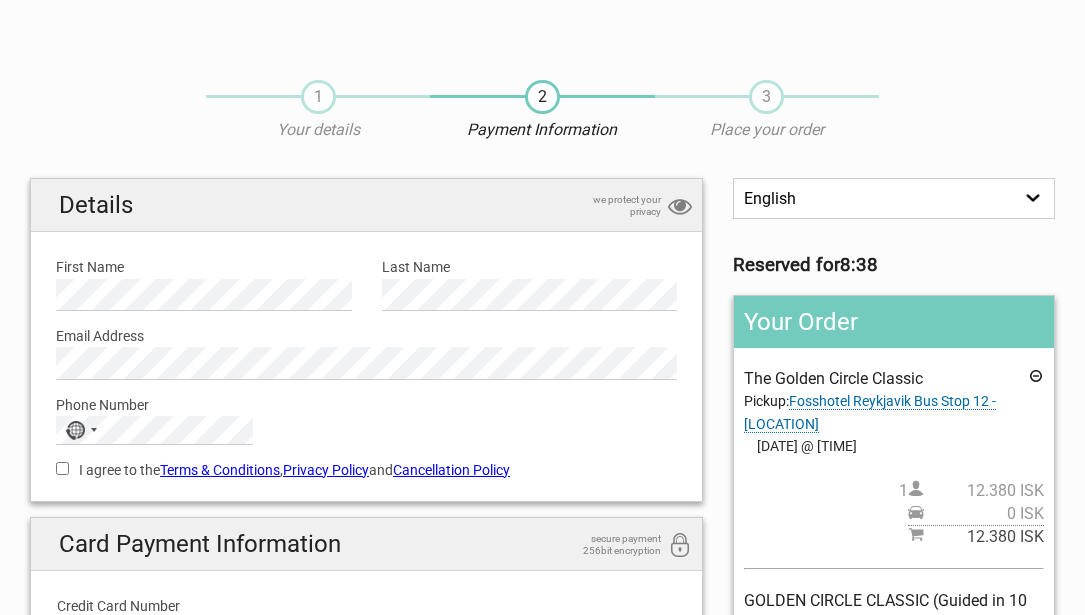 scroll, scrollTop: 0, scrollLeft: 0, axis: both 